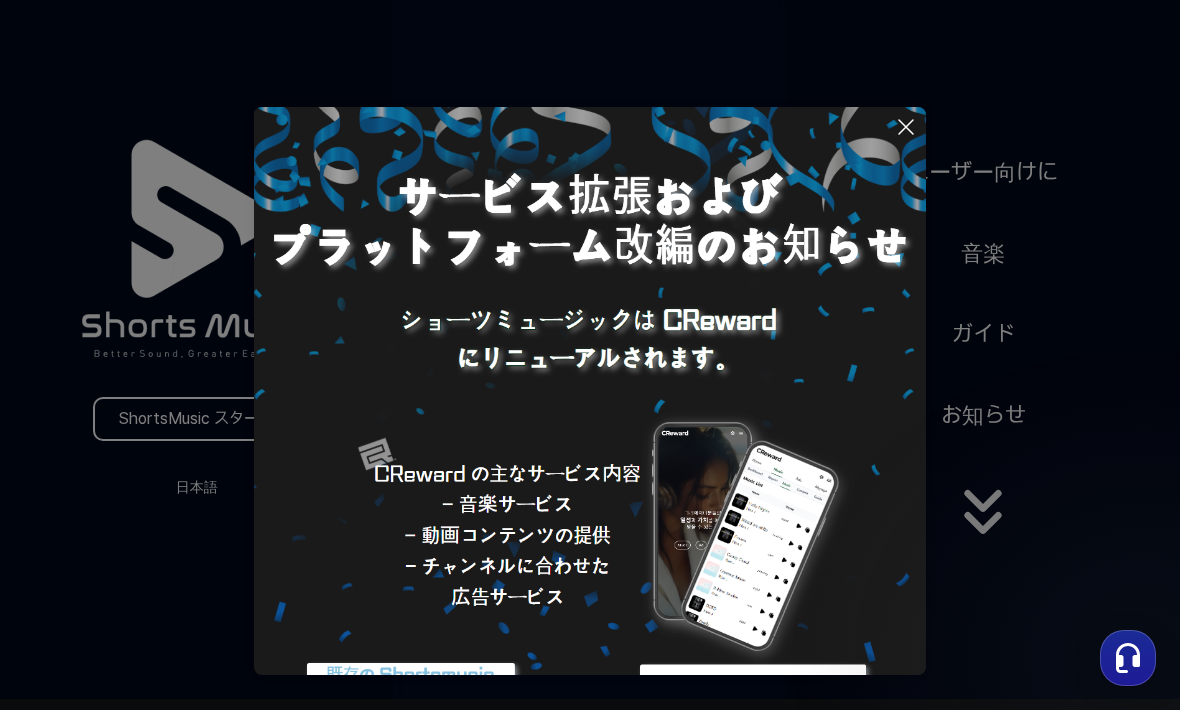 scroll, scrollTop: 0, scrollLeft: 0, axis: both 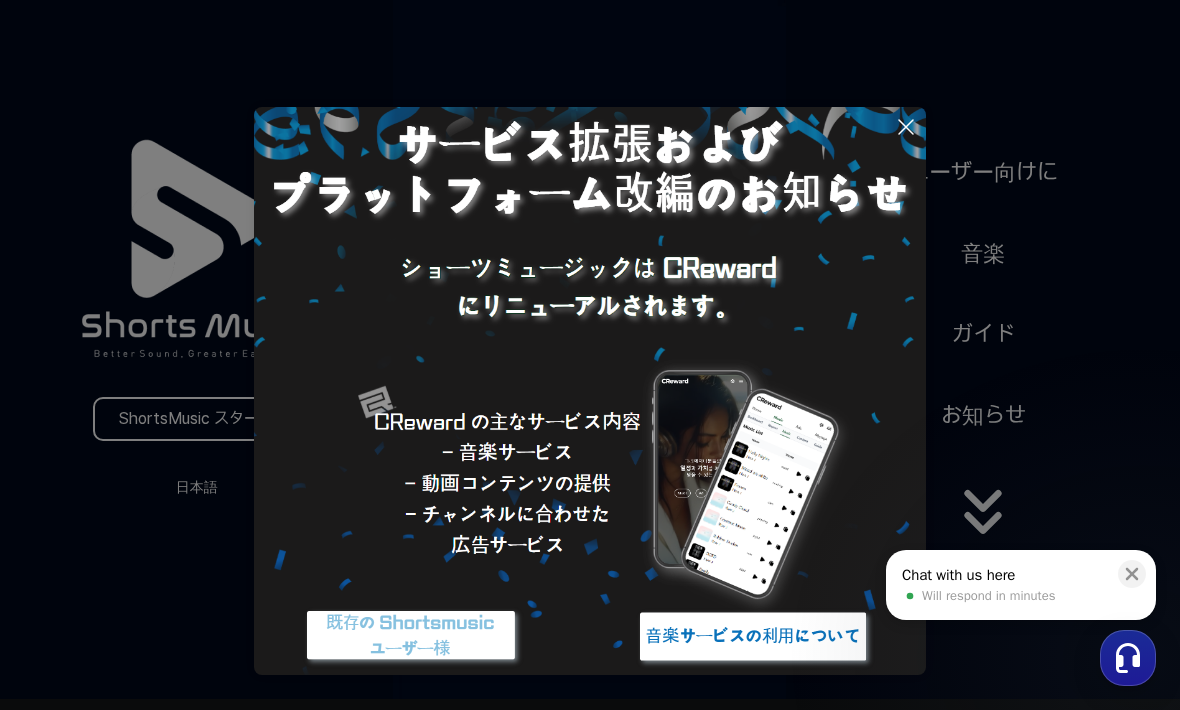 click 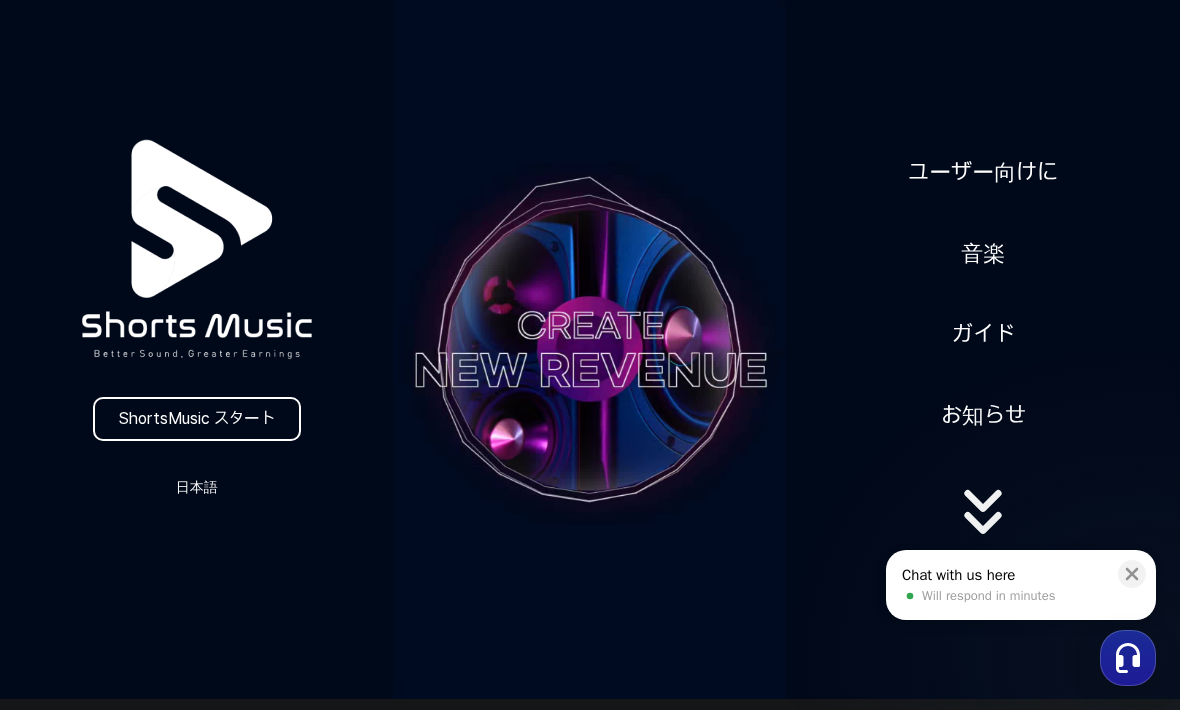 click on "ShortsMusic スタート" at bounding box center [197, 419] 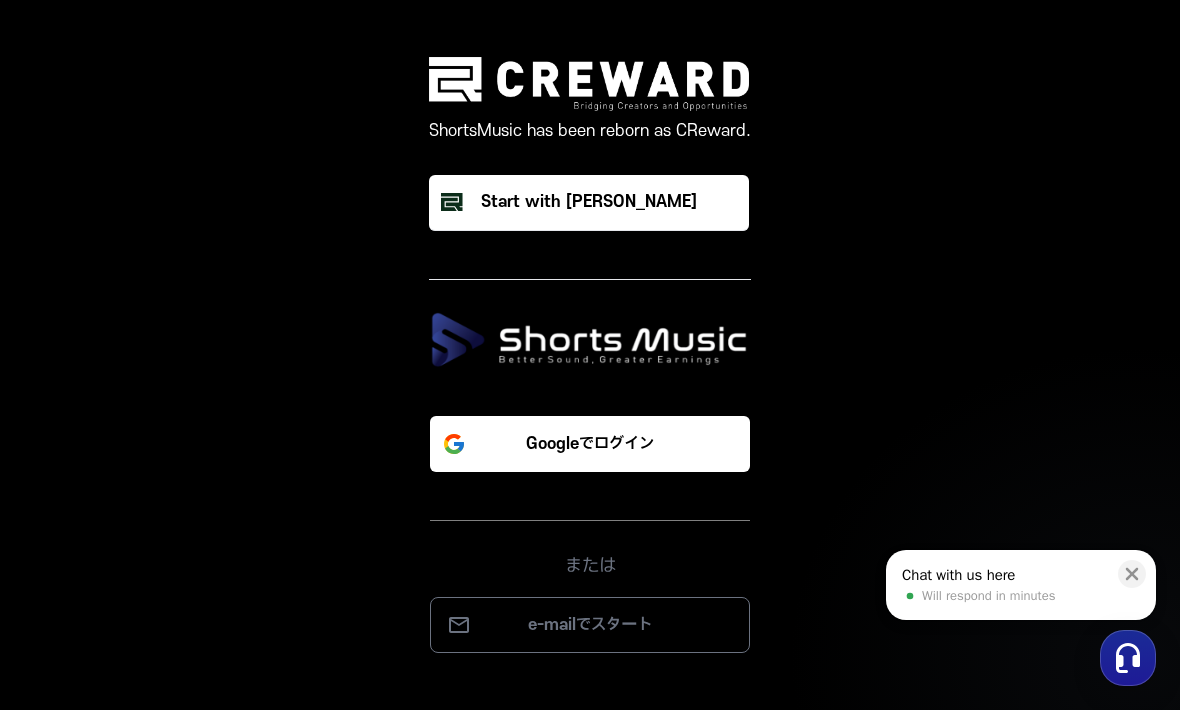 click on "Googleでログイン" at bounding box center (590, 444) 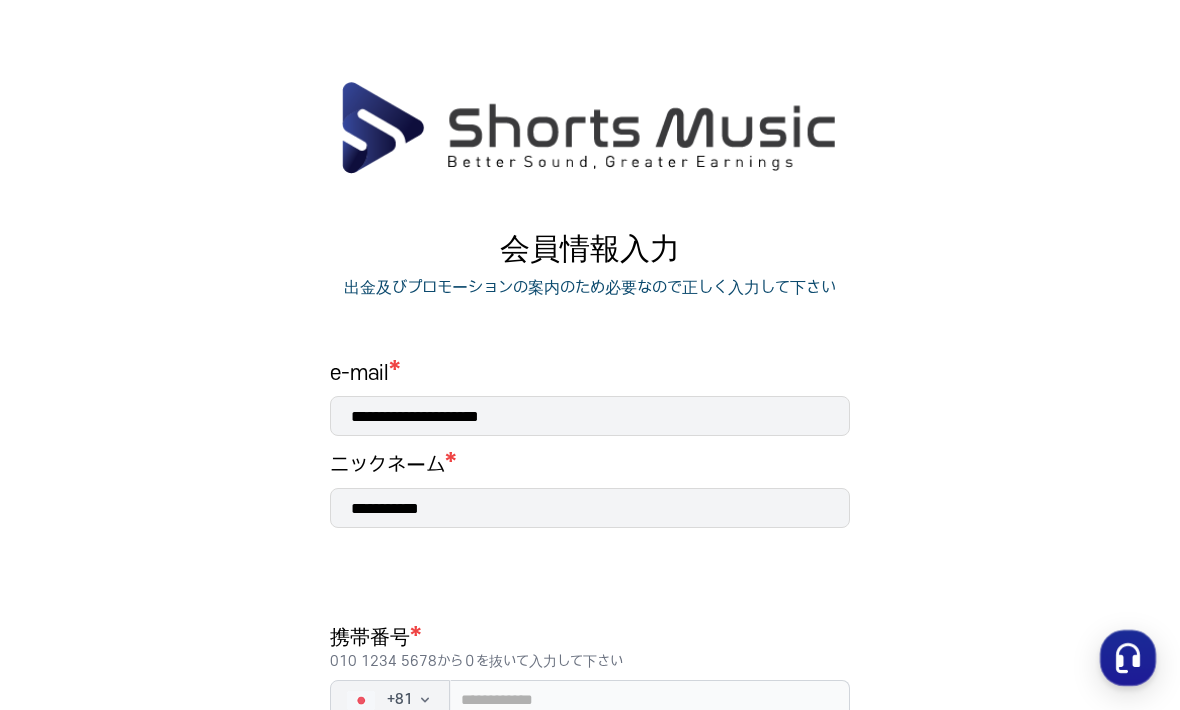 scroll, scrollTop: 0, scrollLeft: 0, axis: both 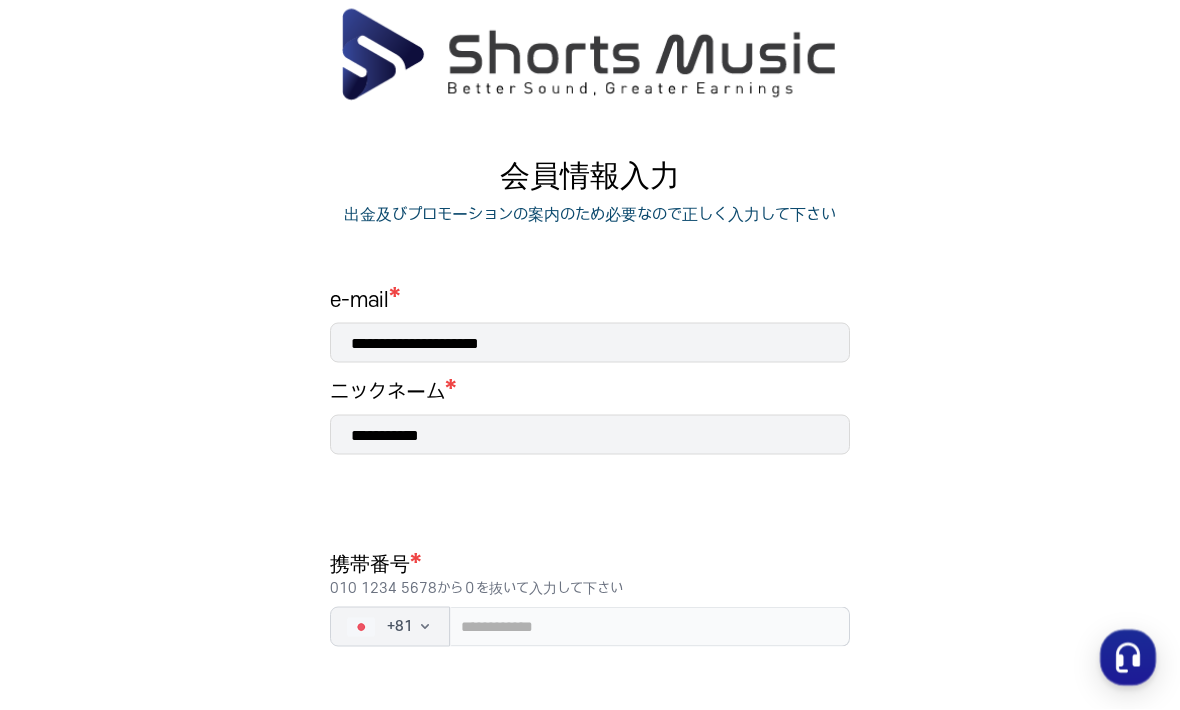 click on "+ 81" at bounding box center [390, 627] 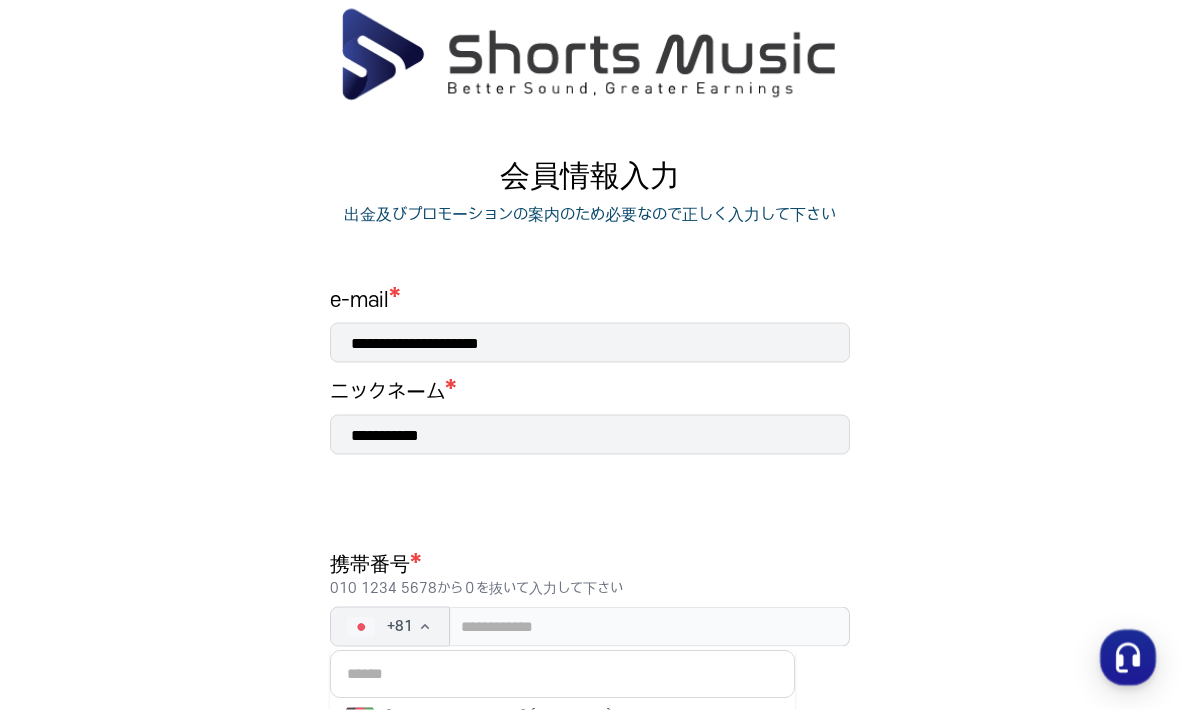 scroll, scrollTop: 74, scrollLeft: 0, axis: vertical 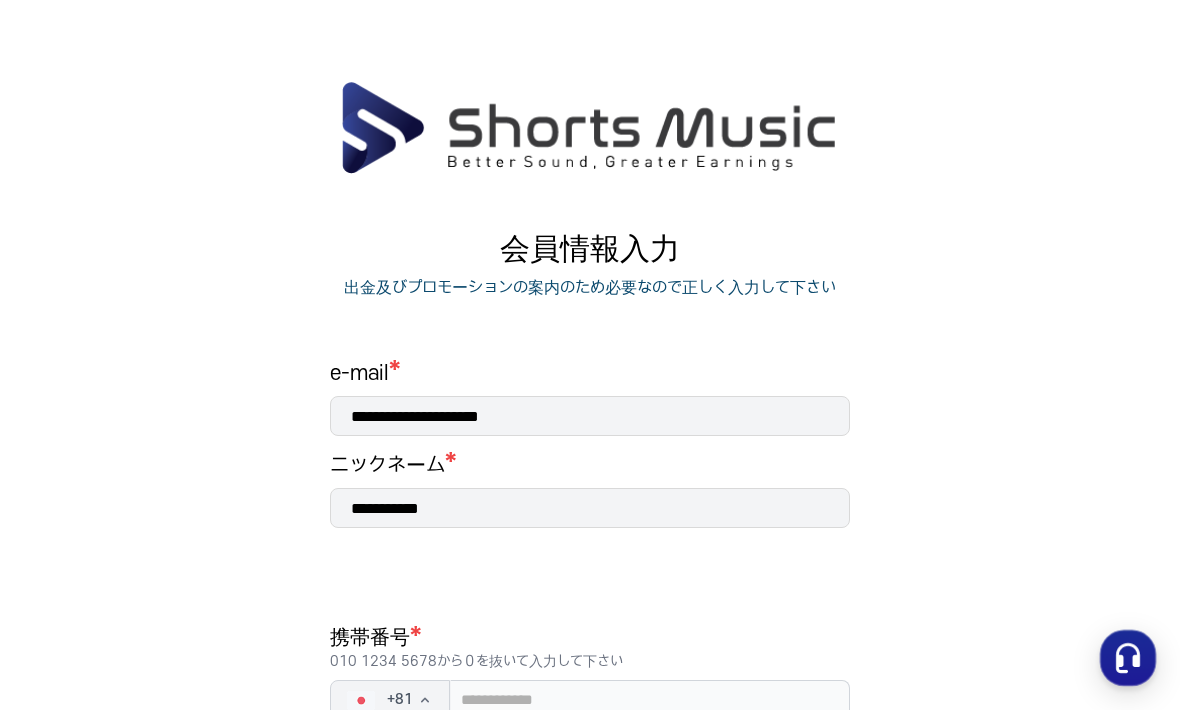 click on "**********" at bounding box center (590, 508) 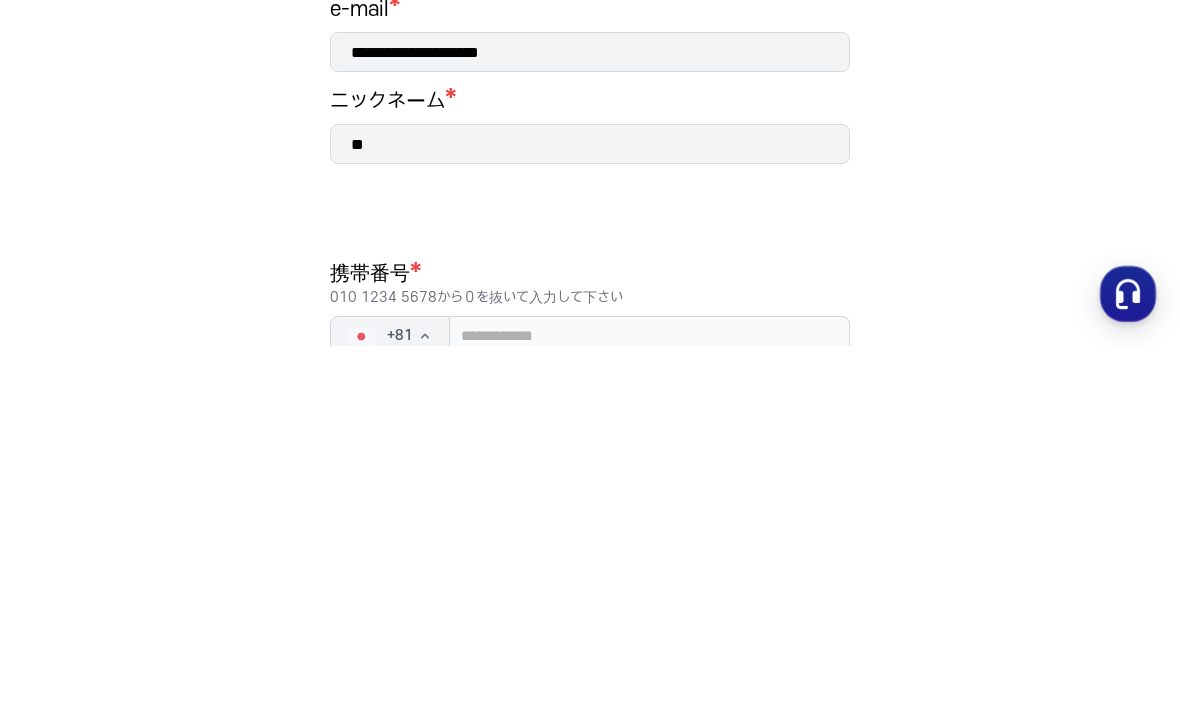 type on "*" 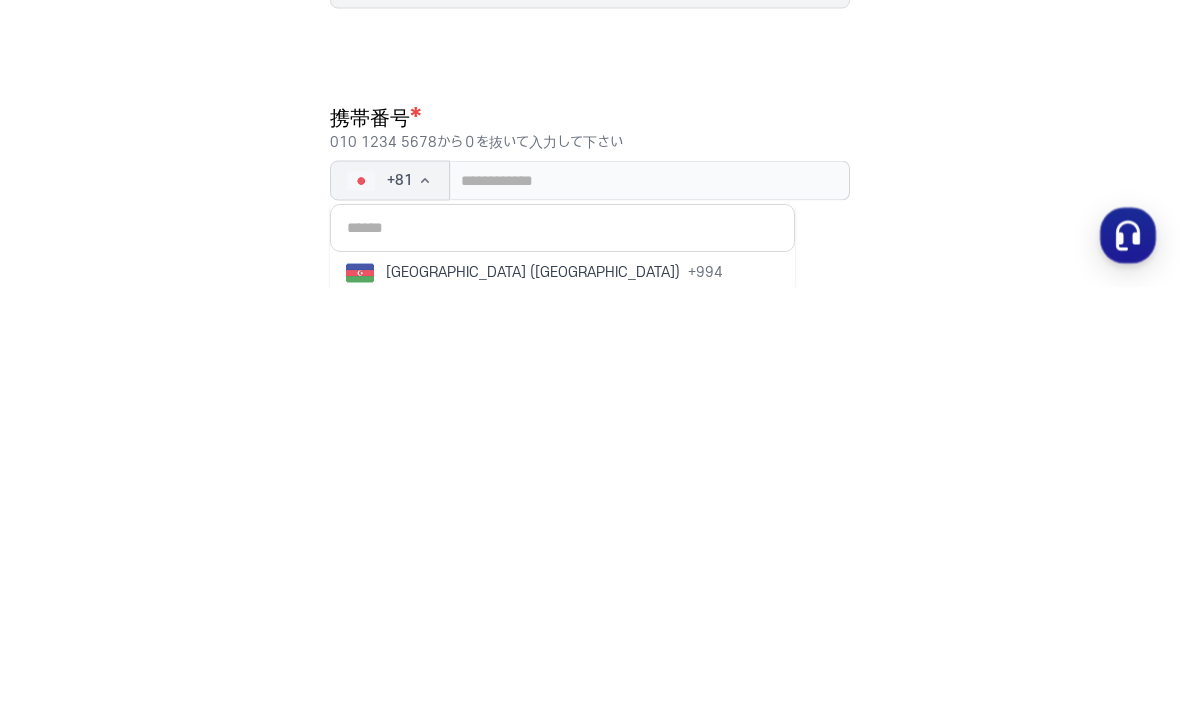 type on "***" 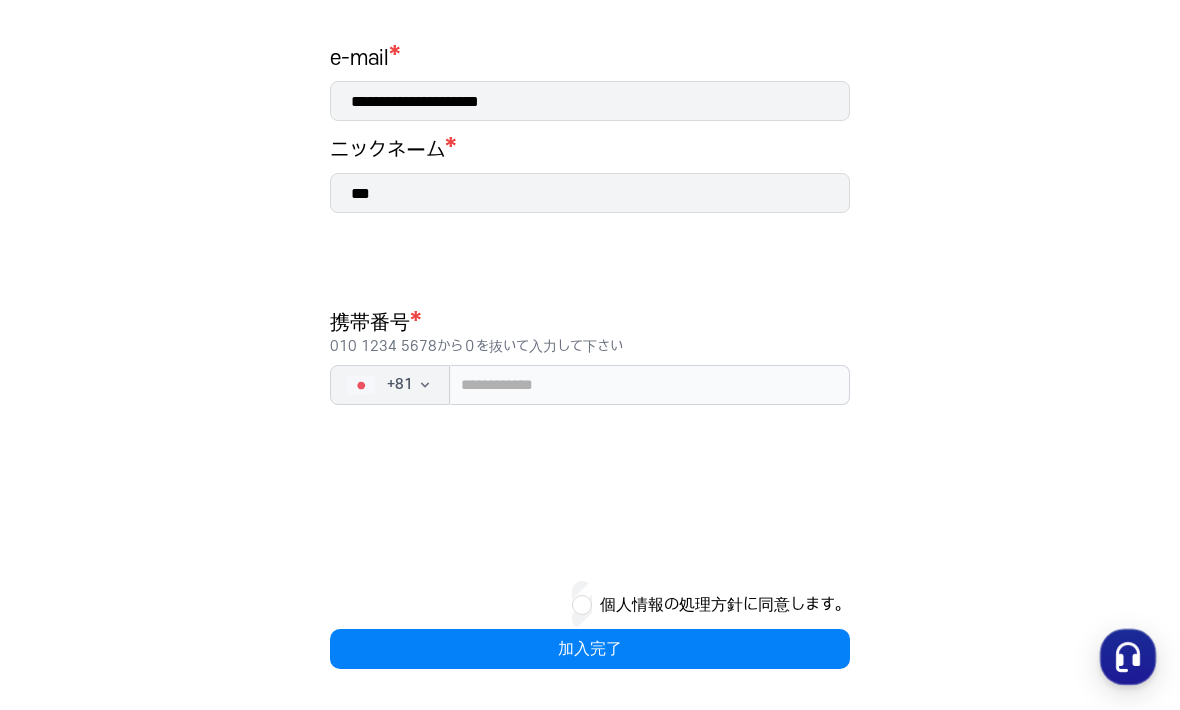 click on "+ 81" at bounding box center [400, 386] 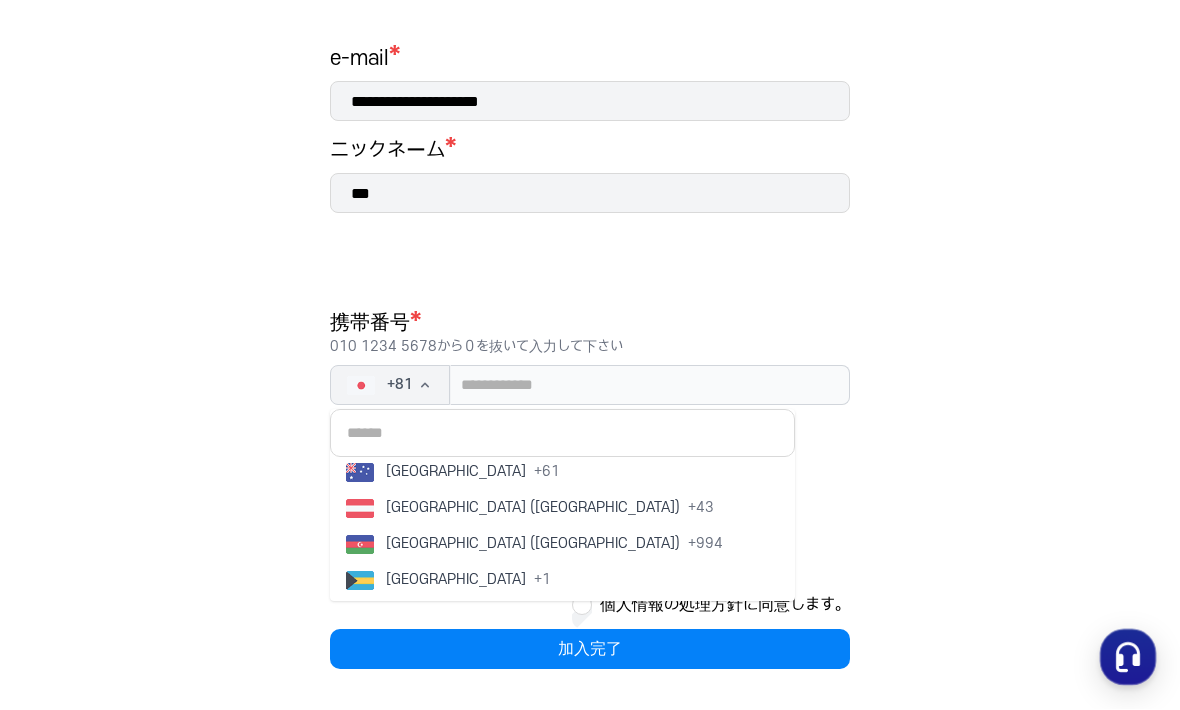scroll, scrollTop: 401, scrollLeft: 0, axis: vertical 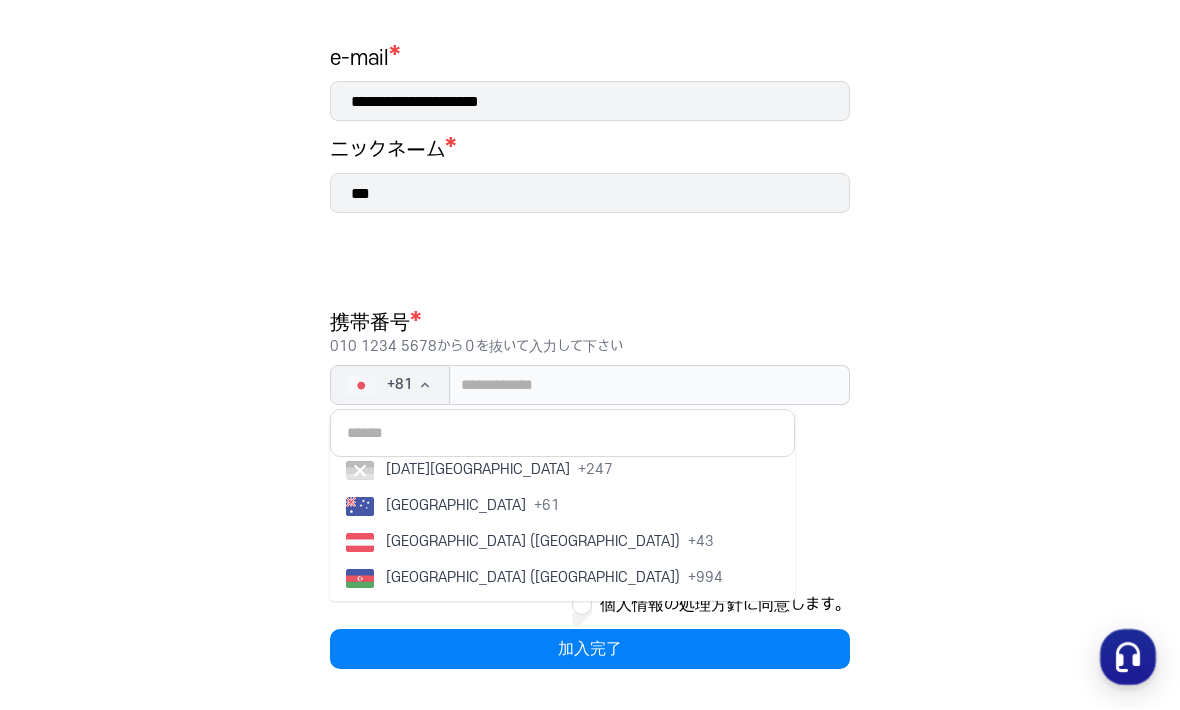 click on "+ 61" at bounding box center (547, 507) 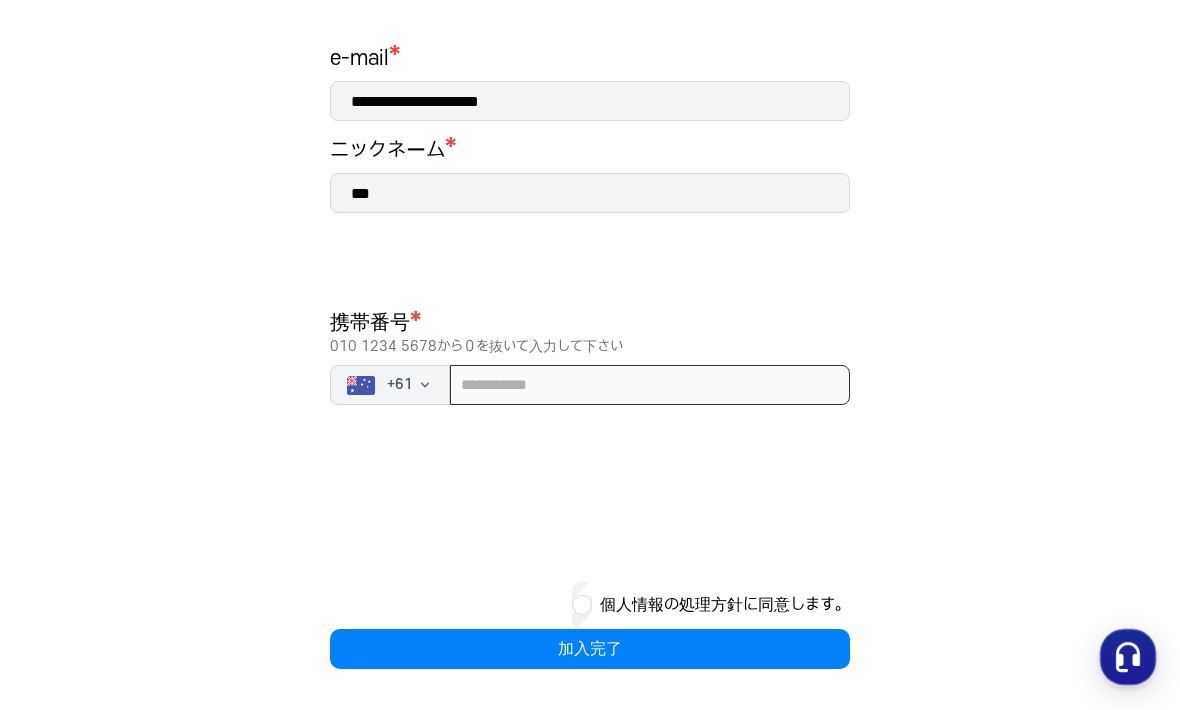click at bounding box center [650, 386] 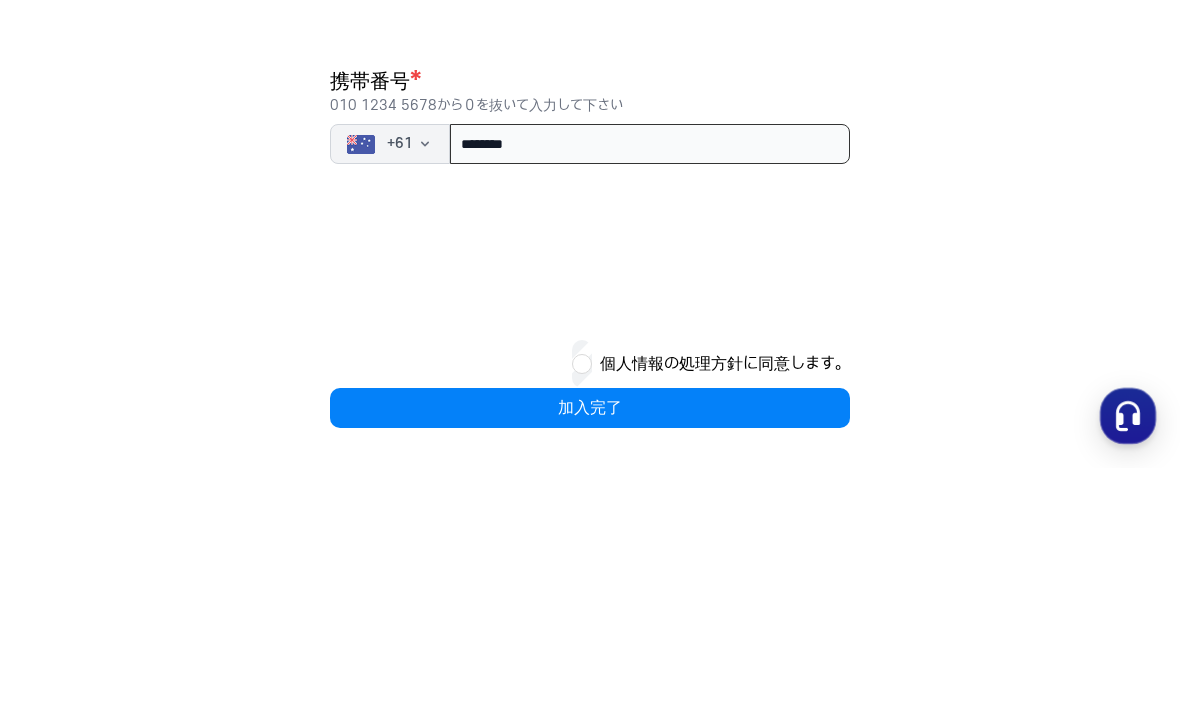 type on "**********" 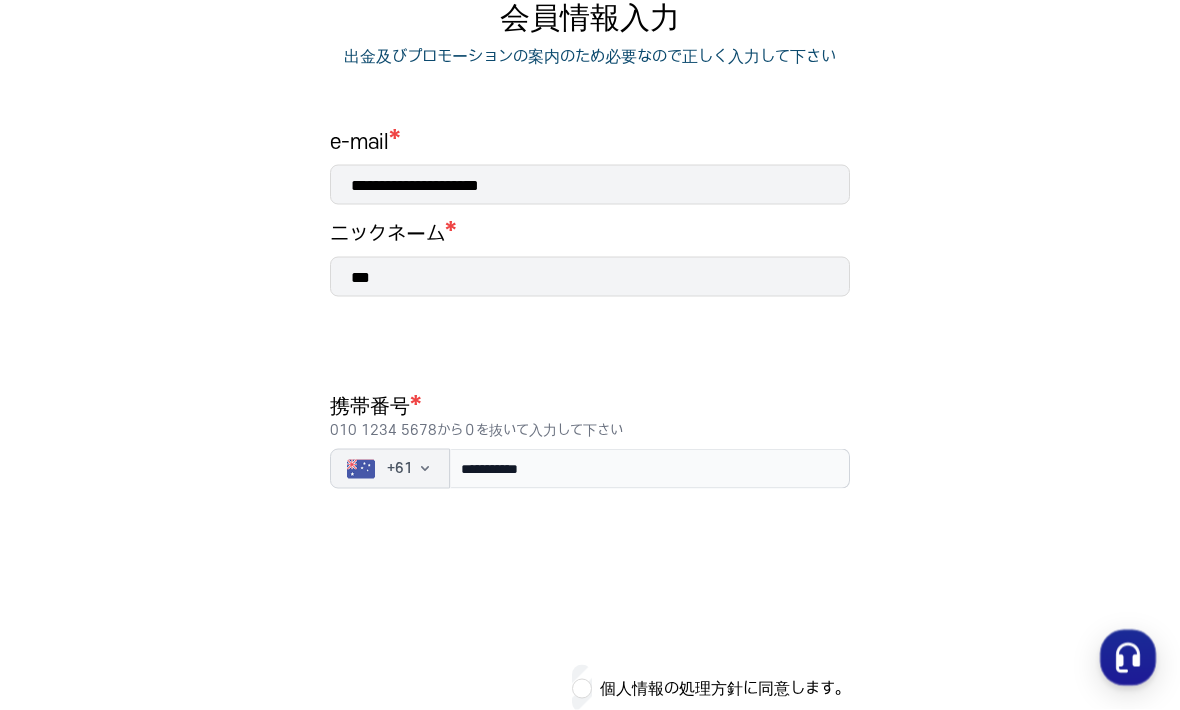 scroll, scrollTop: 248, scrollLeft: 0, axis: vertical 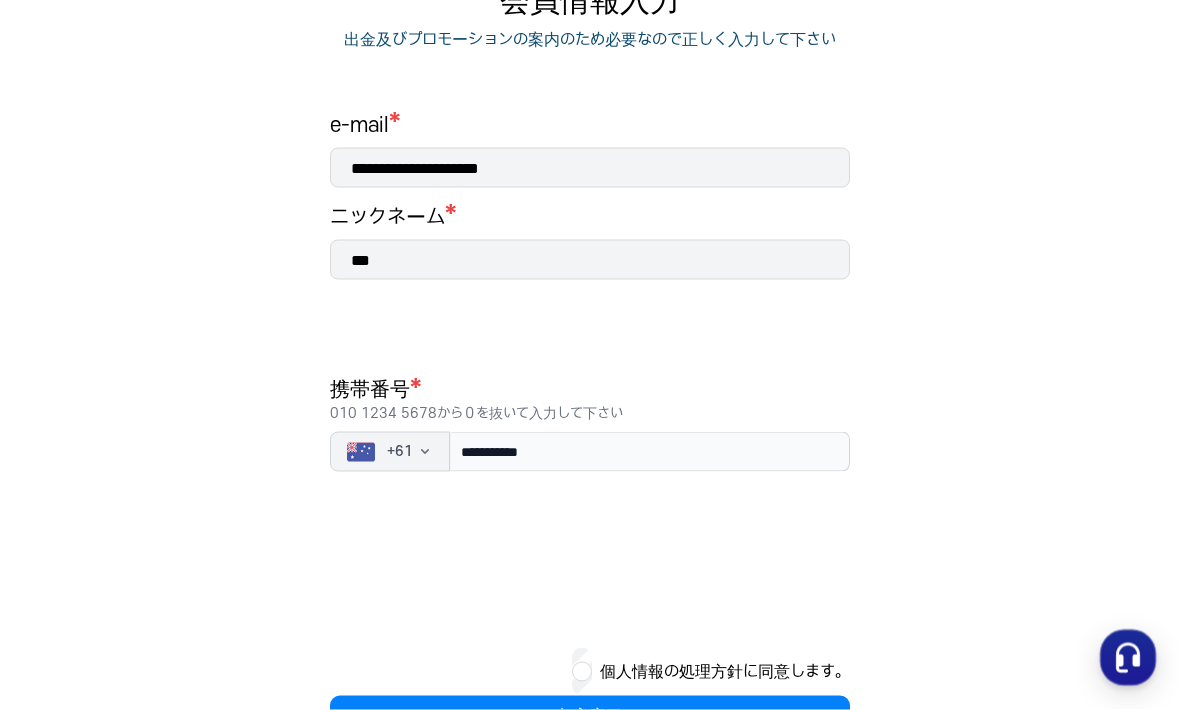 click on "加入完了" at bounding box center [590, 716] 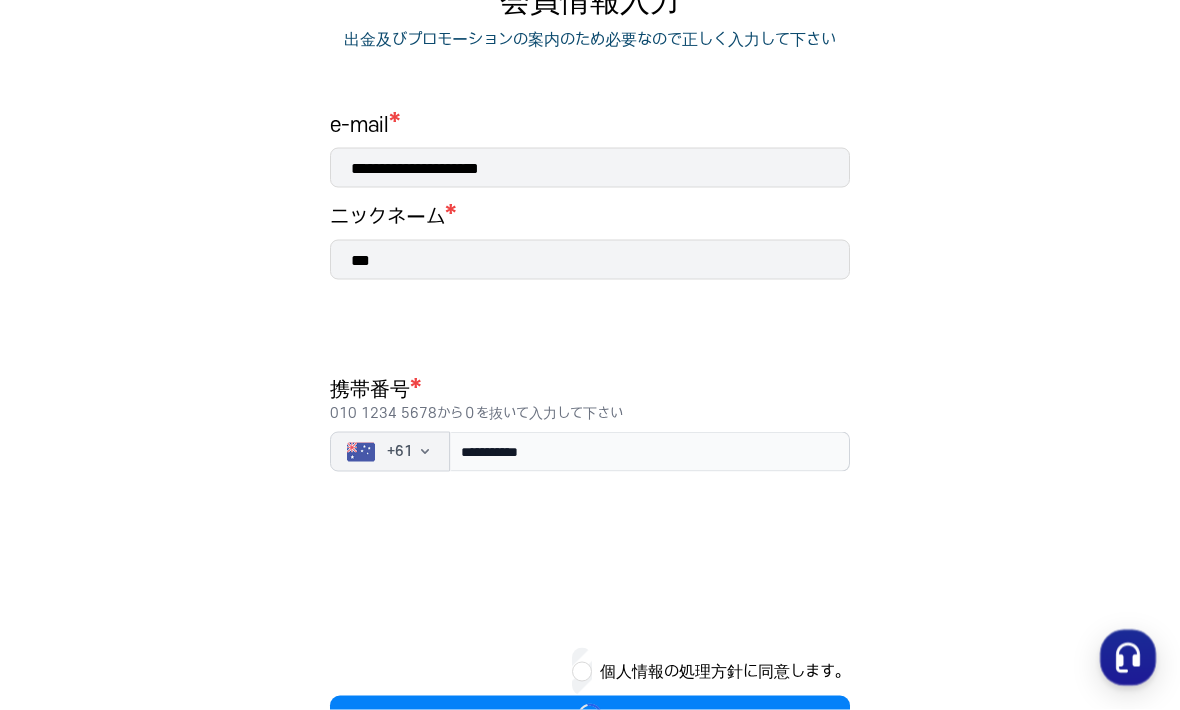 scroll, scrollTop: 248, scrollLeft: 0, axis: vertical 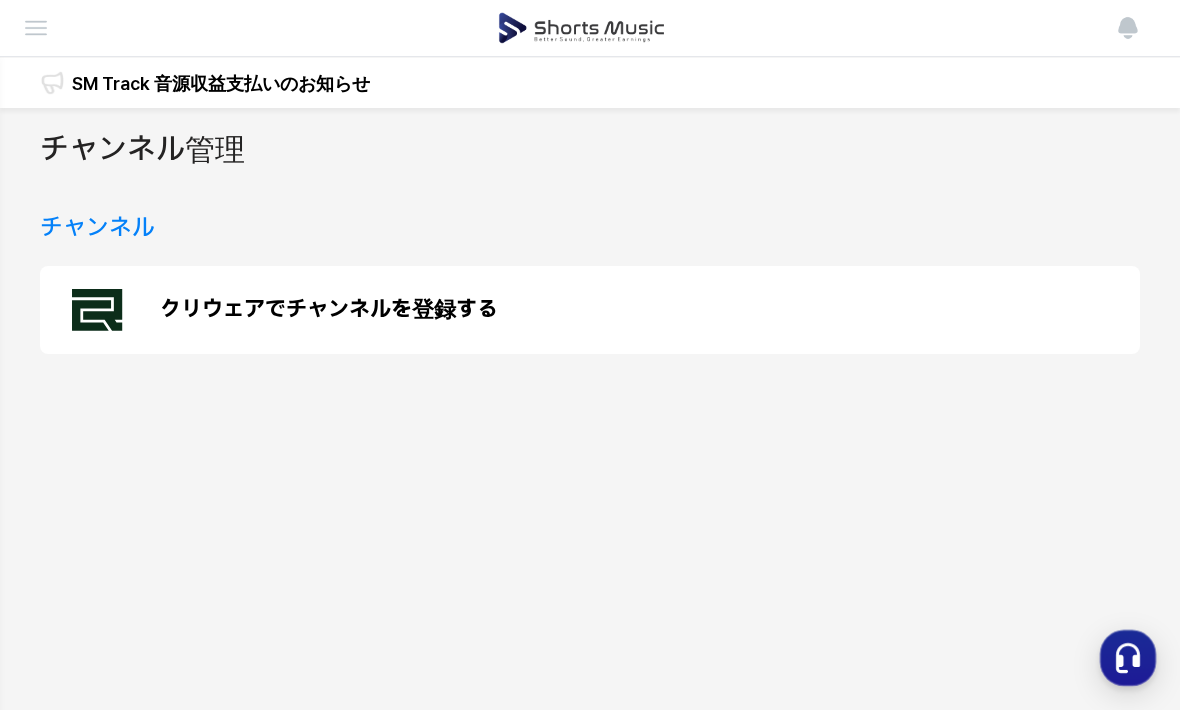 click at bounding box center [36, 28] 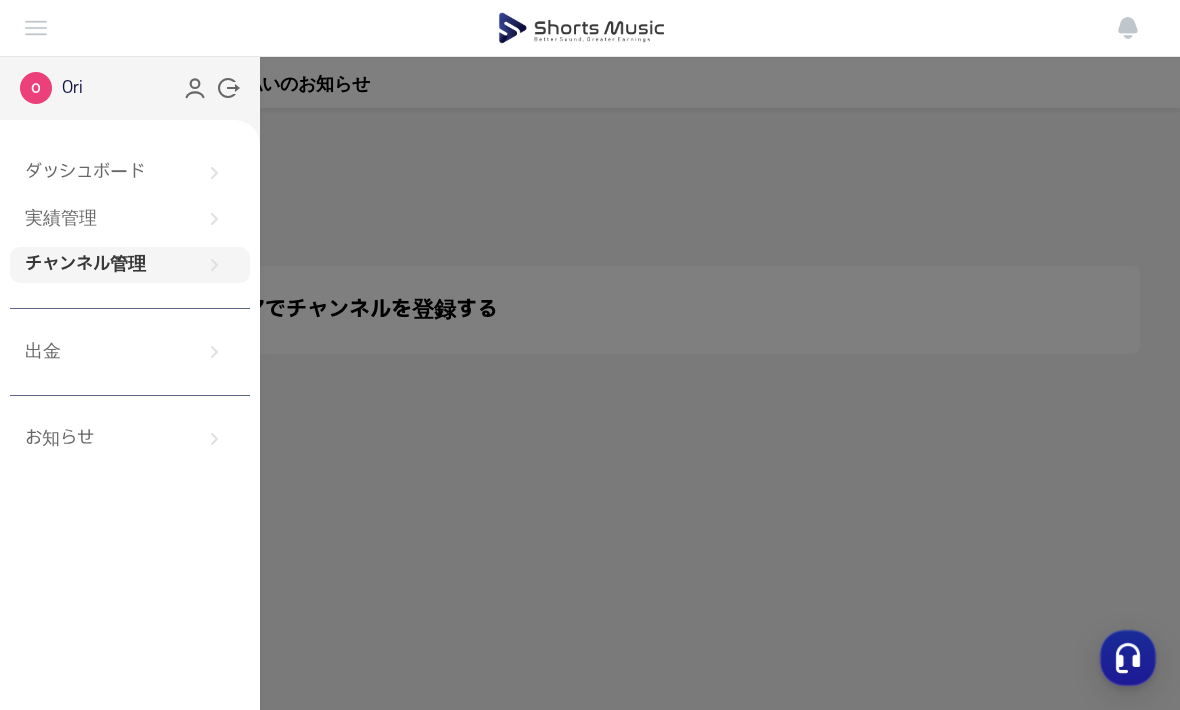 click 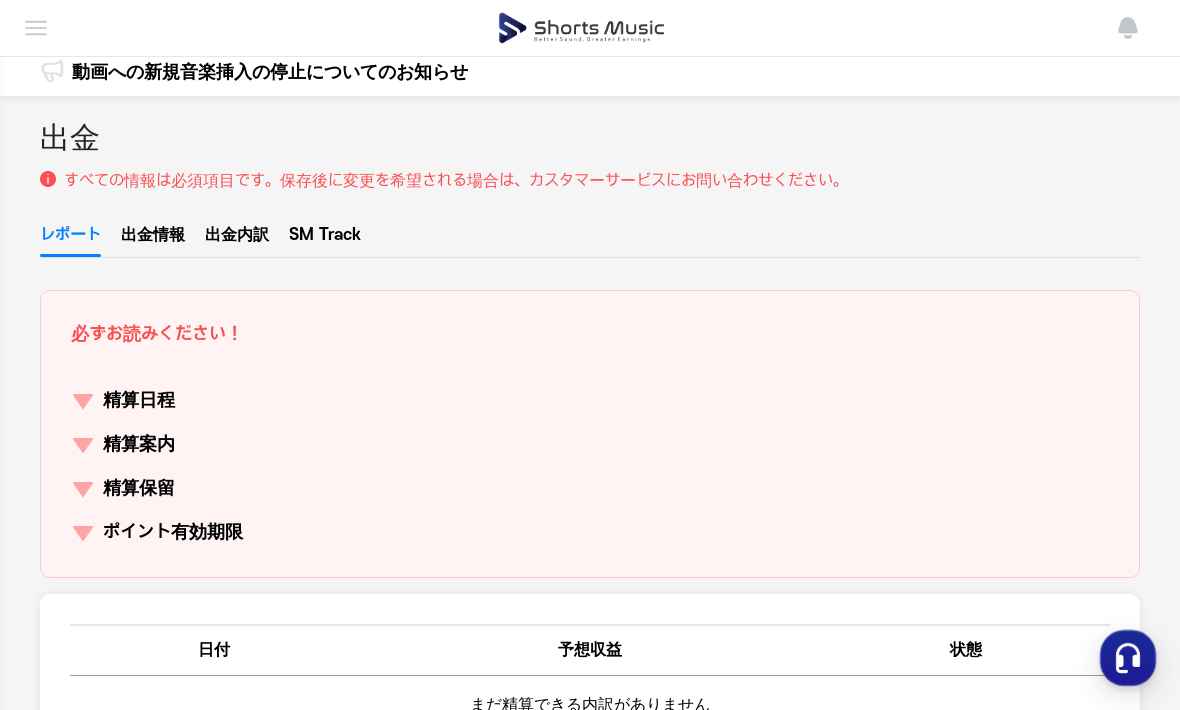 scroll, scrollTop: 0, scrollLeft: 0, axis: both 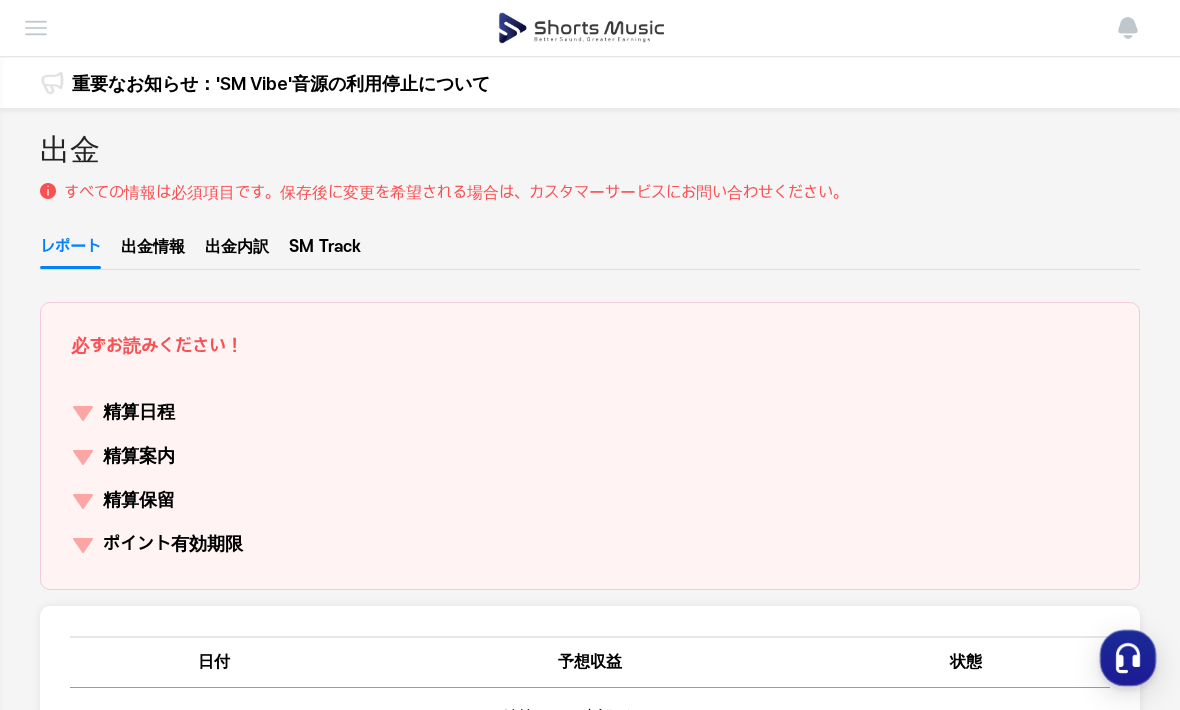 click on "重要なお知らせ：'SM Vibe'音源の利用停止について" at bounding box center [281, 83] 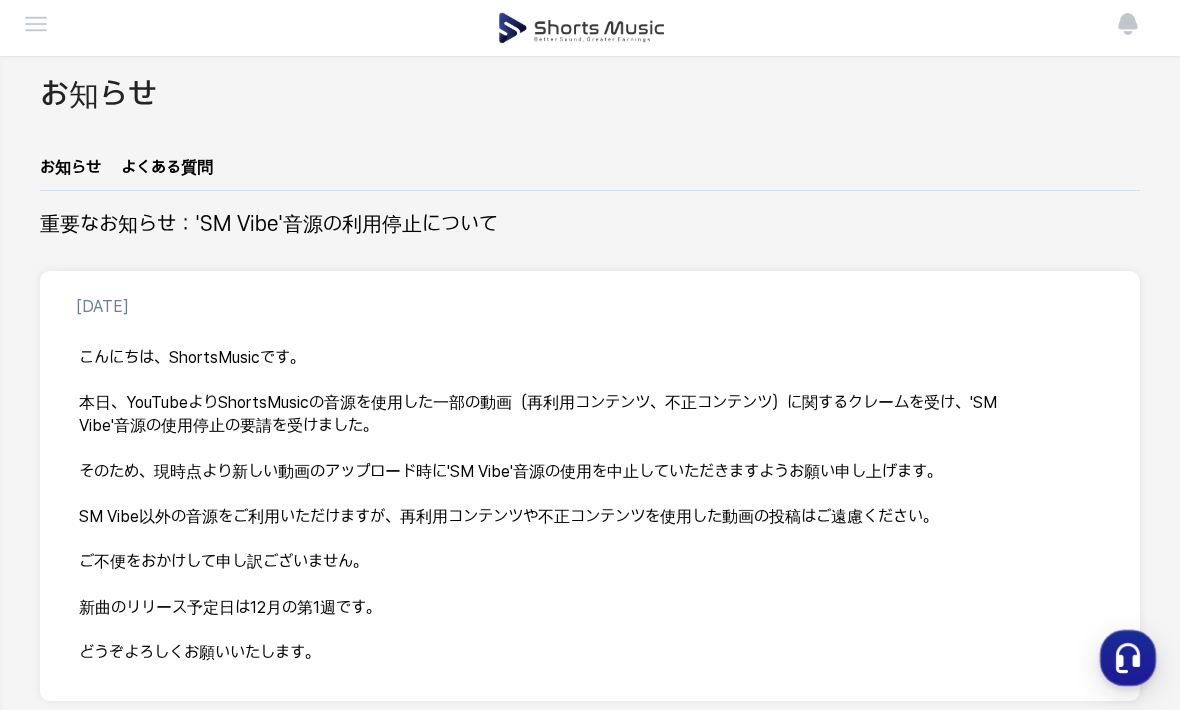scroll, scrollTop: 0, scrollLeft: 0, axis: both 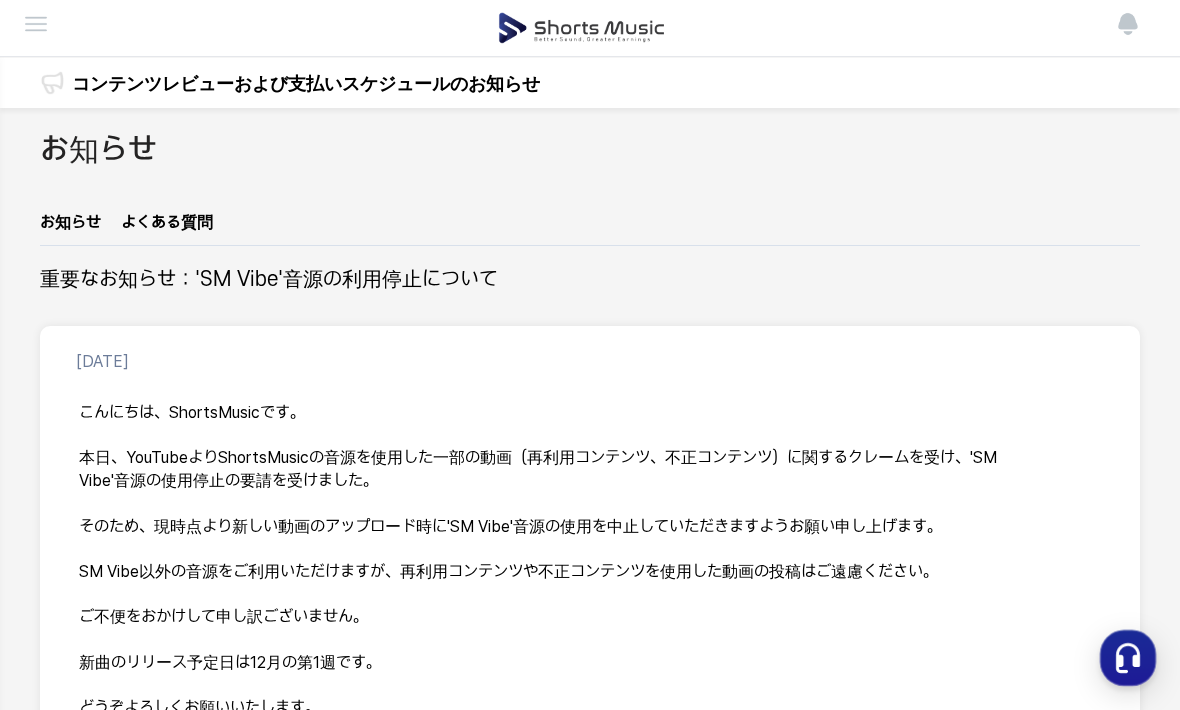 click at bounding box center [36, 24] 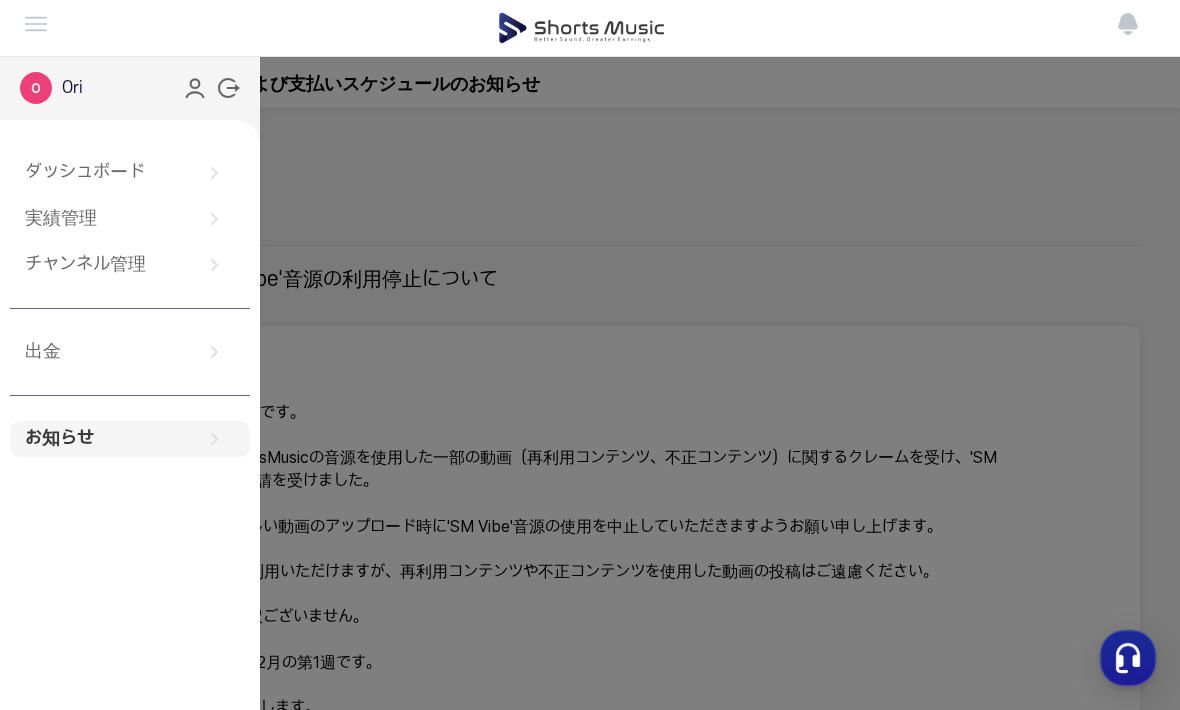 click on "ダッシュボード" at bounding box center [130, 173] 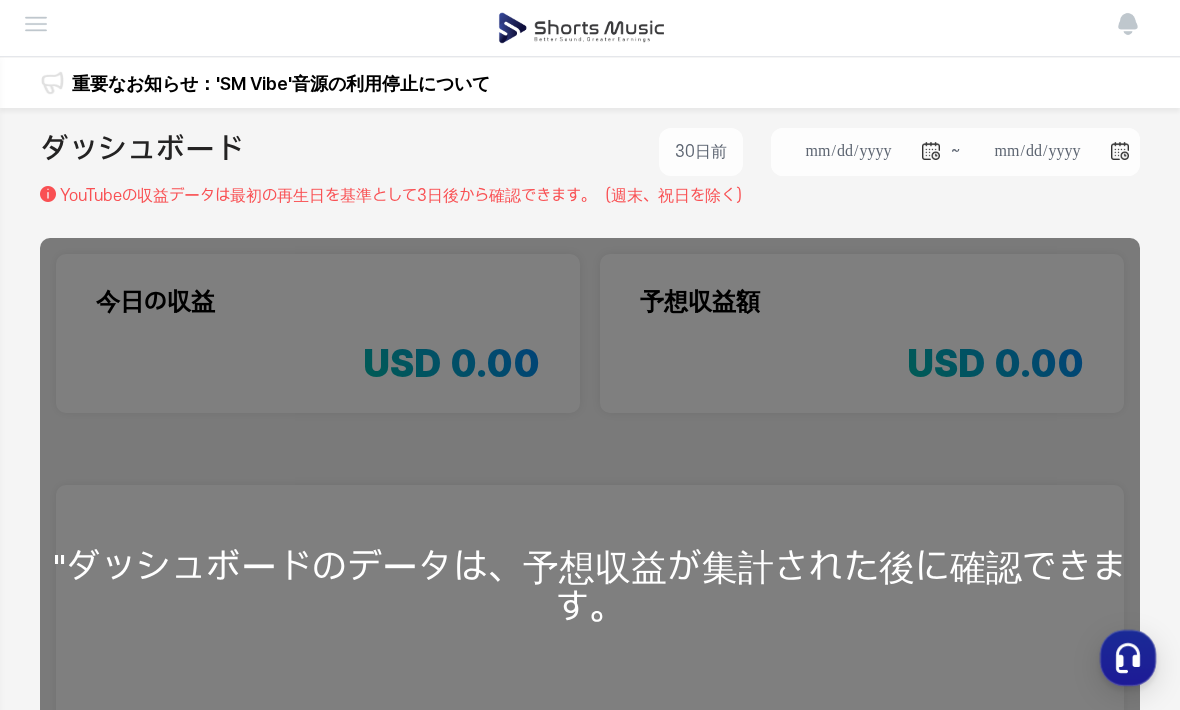 click at bounding box center [36, 24] 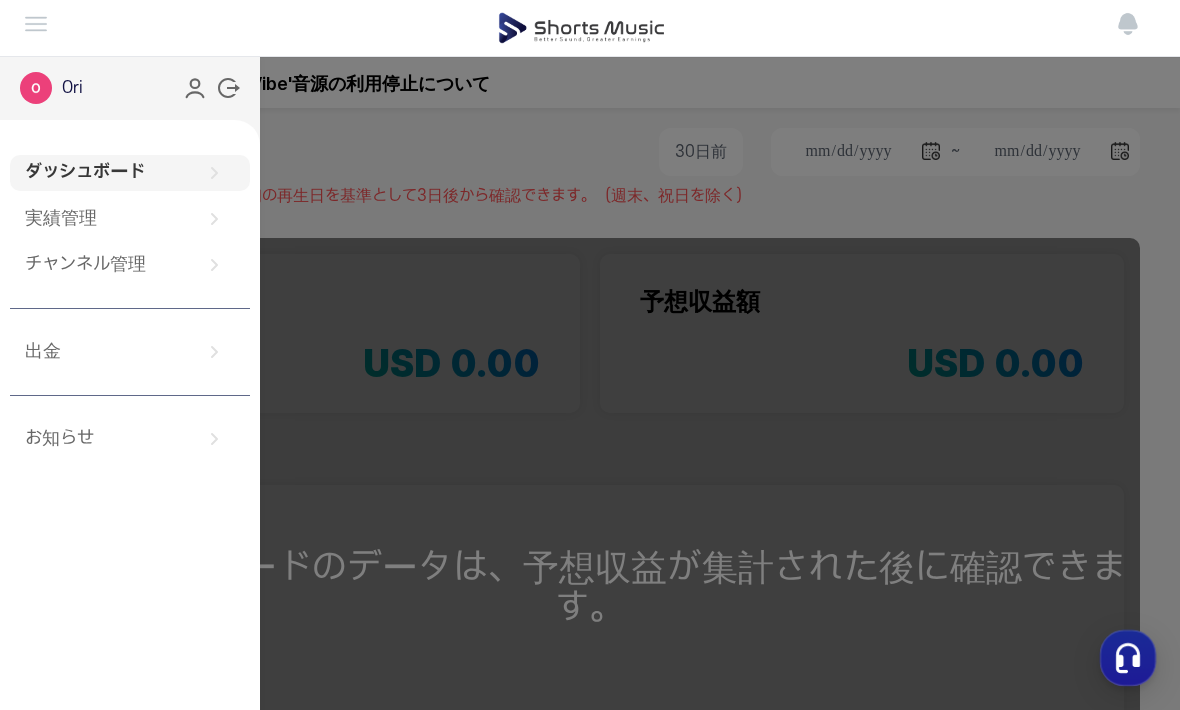 click on "チャンネル管理" at bounding box center [130, 265] 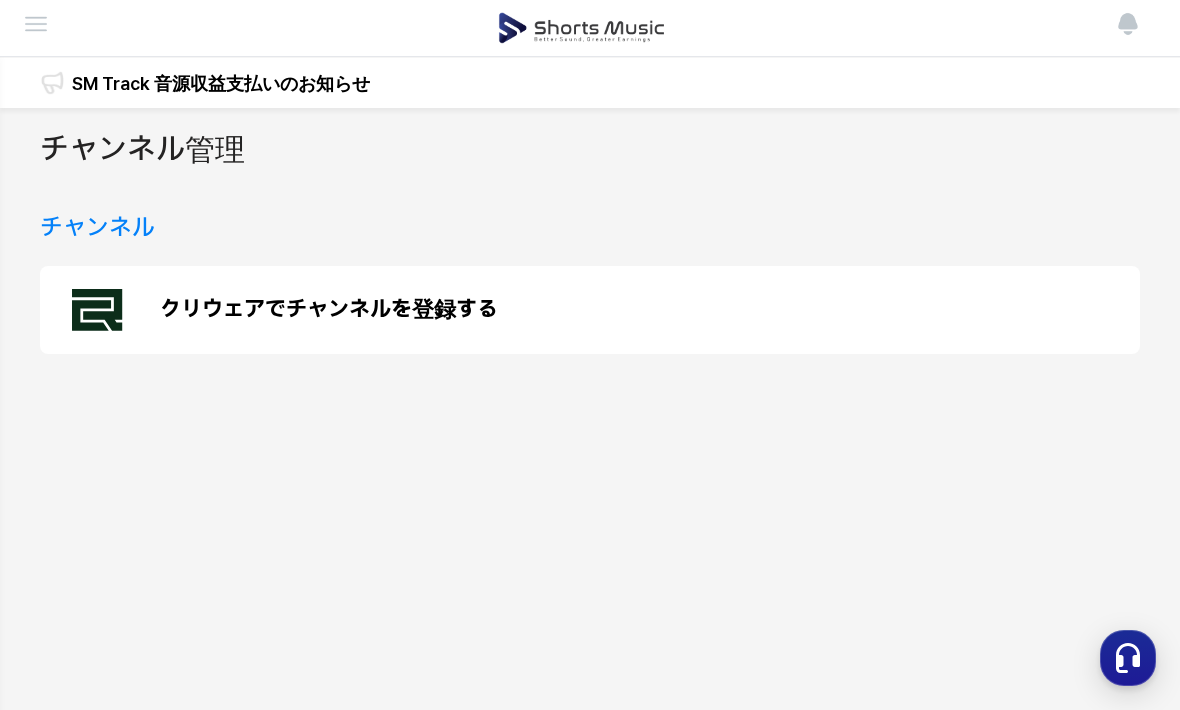 click at bounding box center (36, 24) 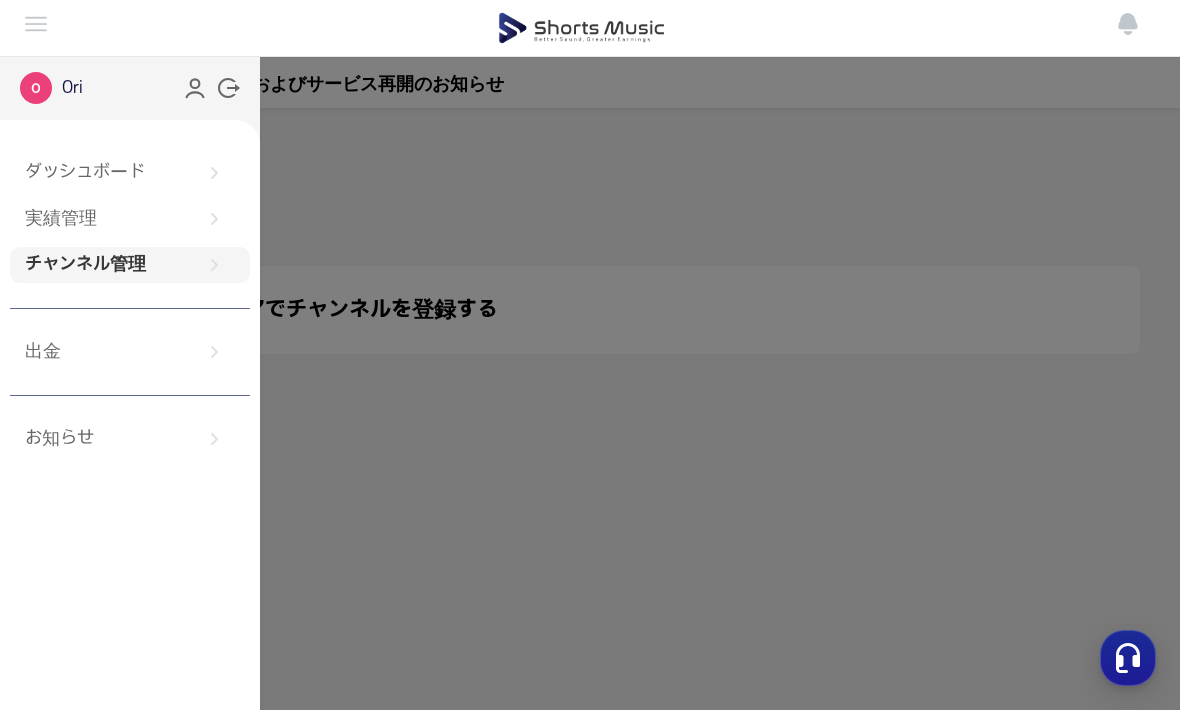 click on "Ori" at bounding box center (72, 88) 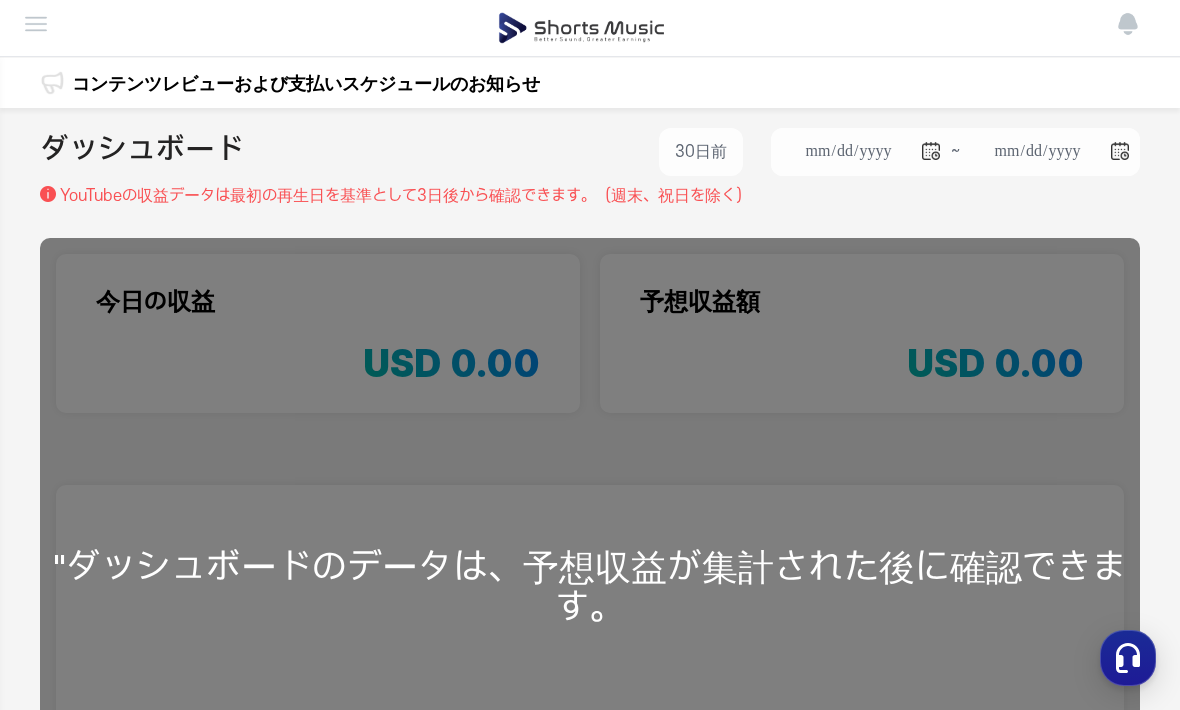 click at bounding box center [36, 24] 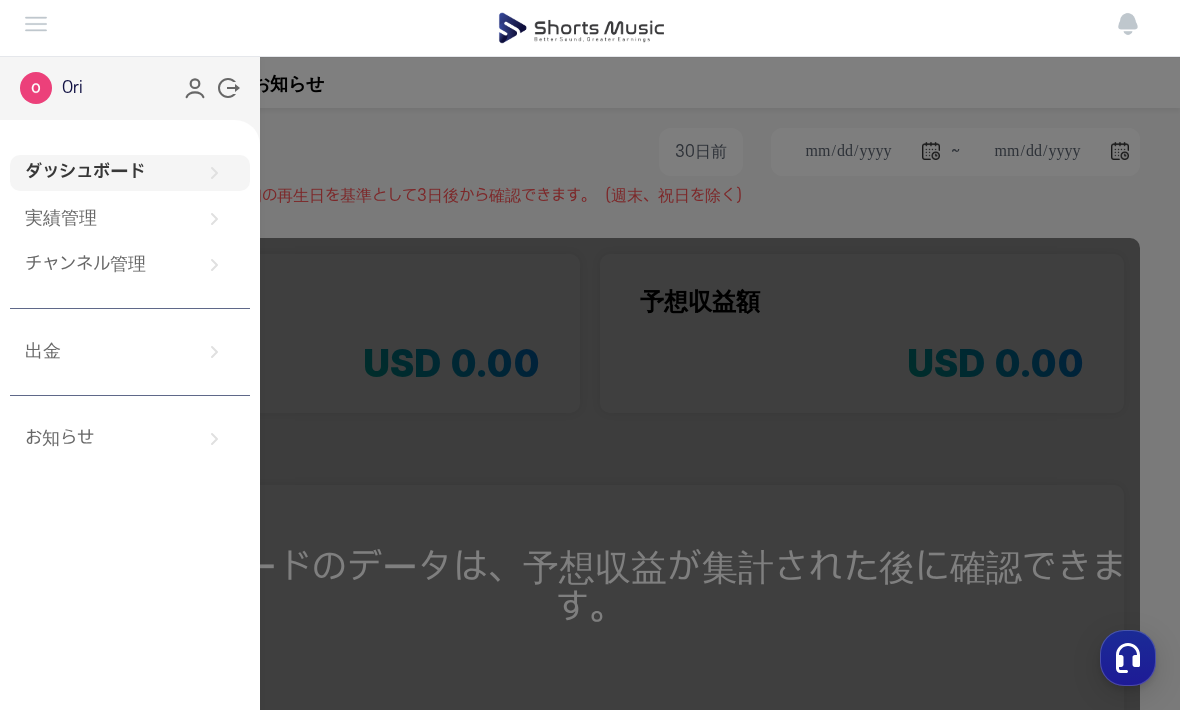 click at bounding box center [590, 355] 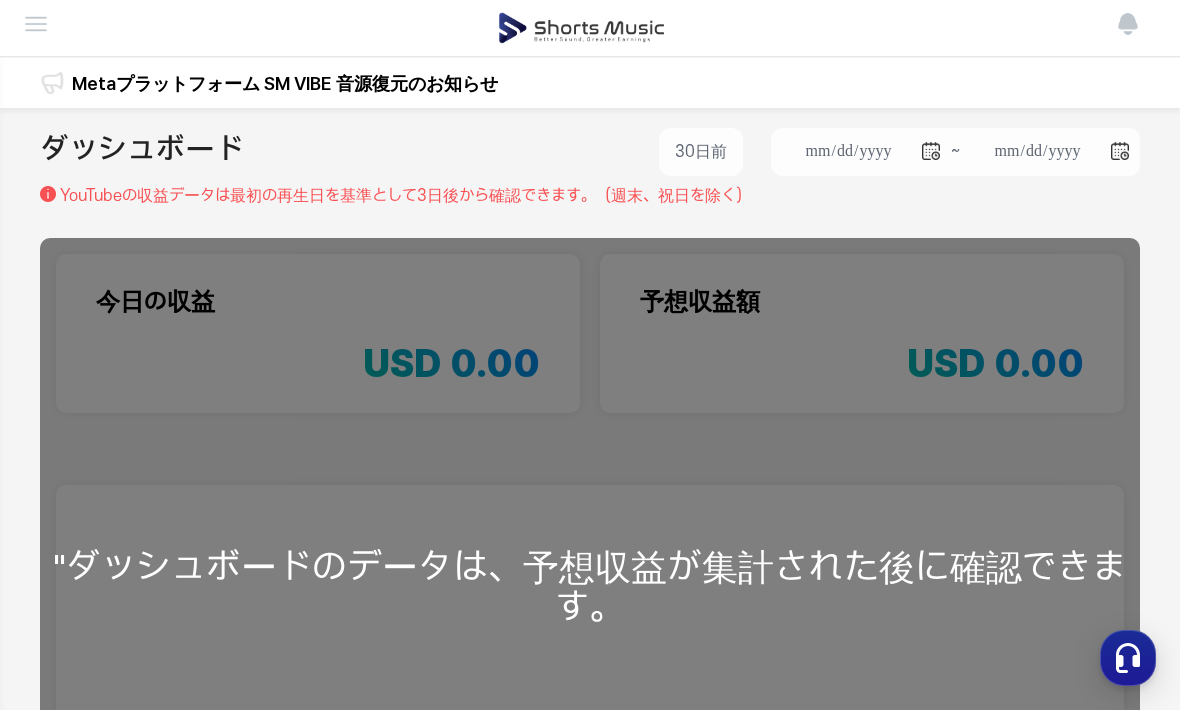 click at bounding box center (36, 24) 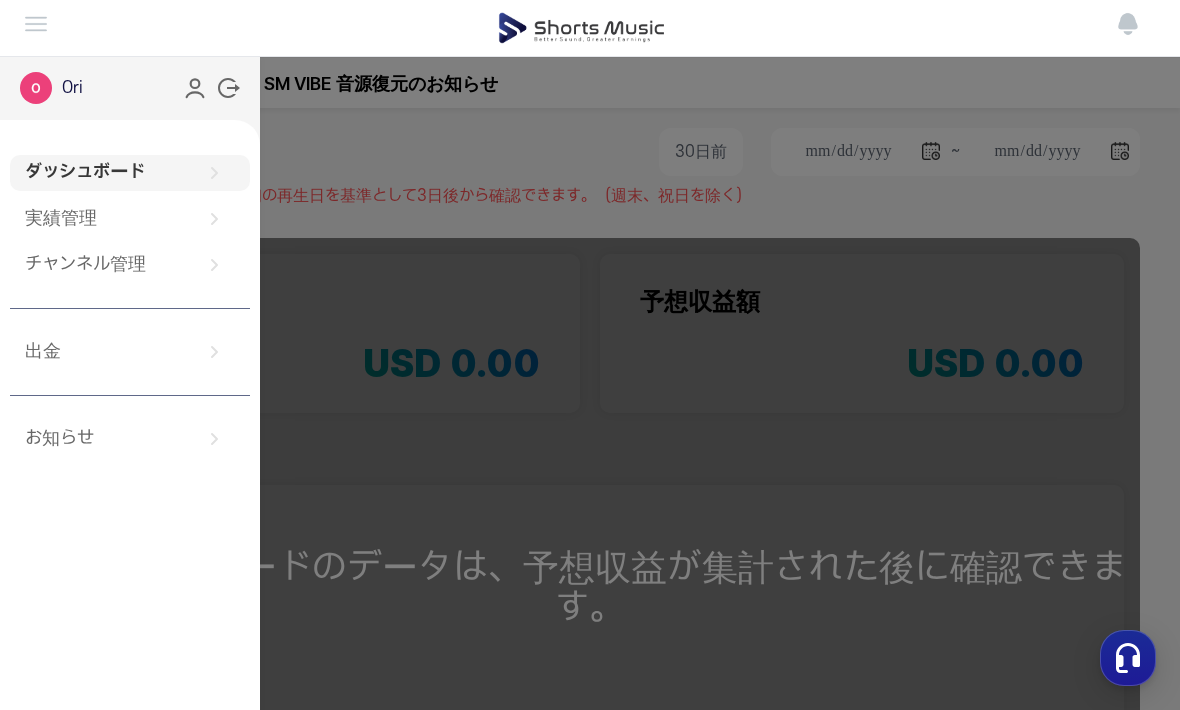 click on "チャンネル管理" at bounding box center [130, 265] 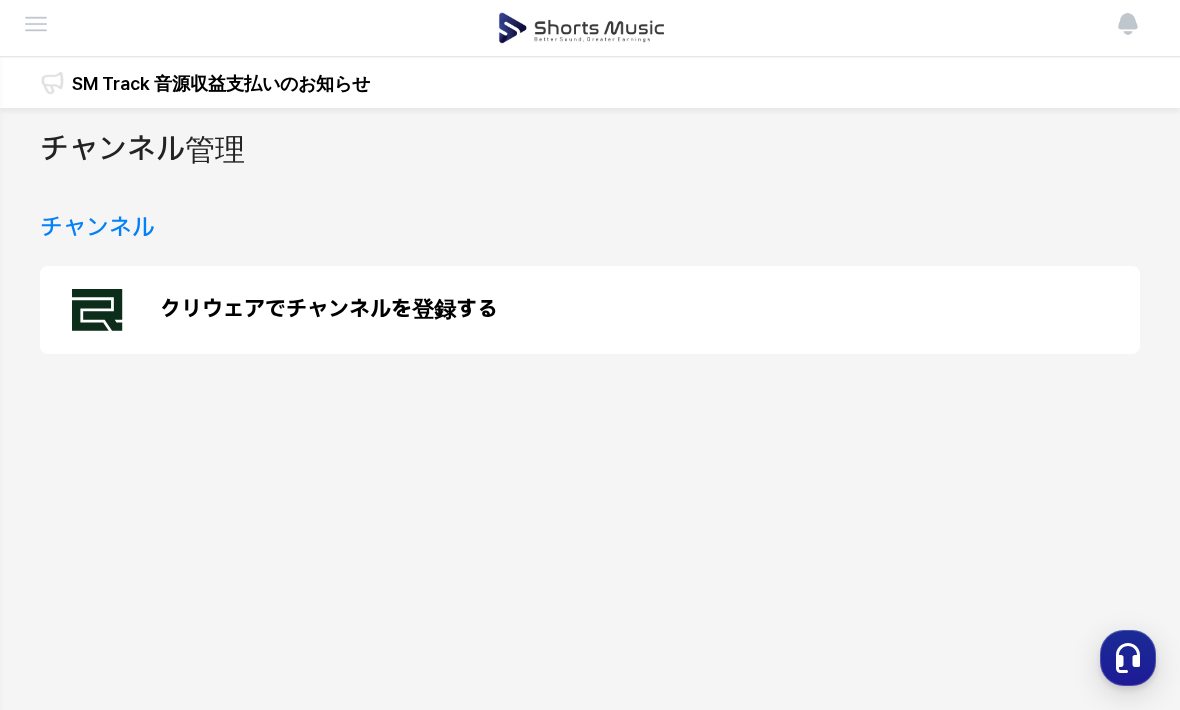 click on "チャンネル" at bounding box center [97, 228] 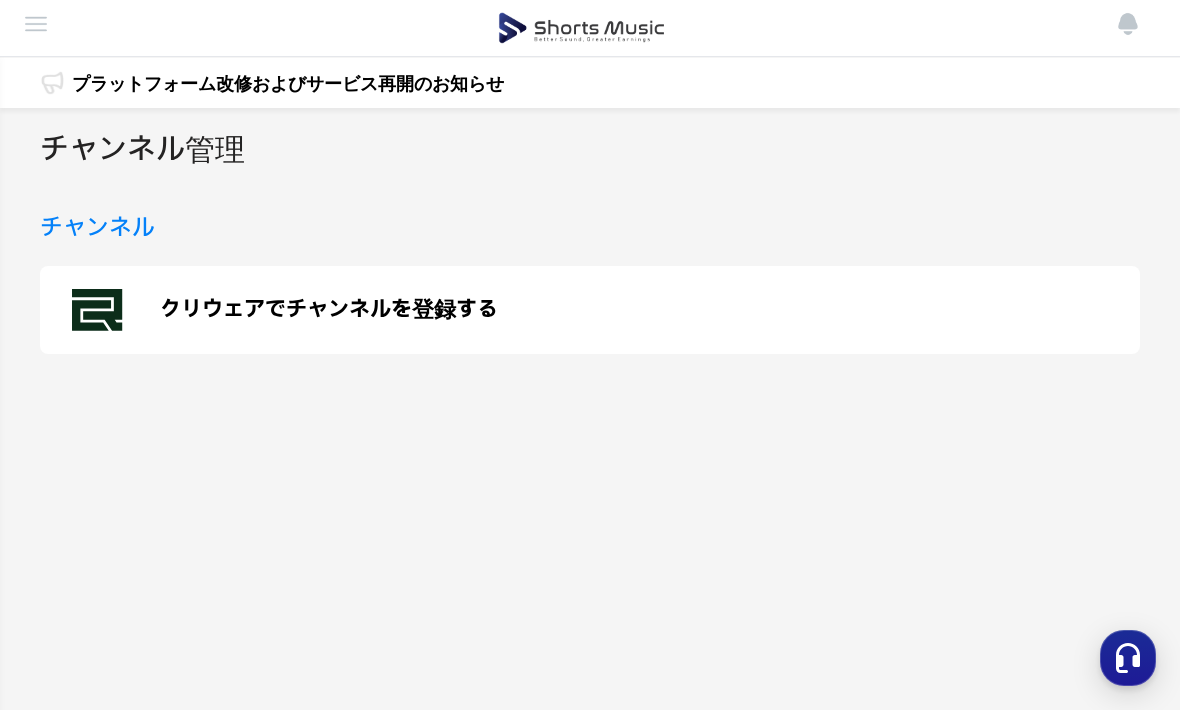 click on "クリウェアでチャンネルを登録する" at bounding box center (590, 310) 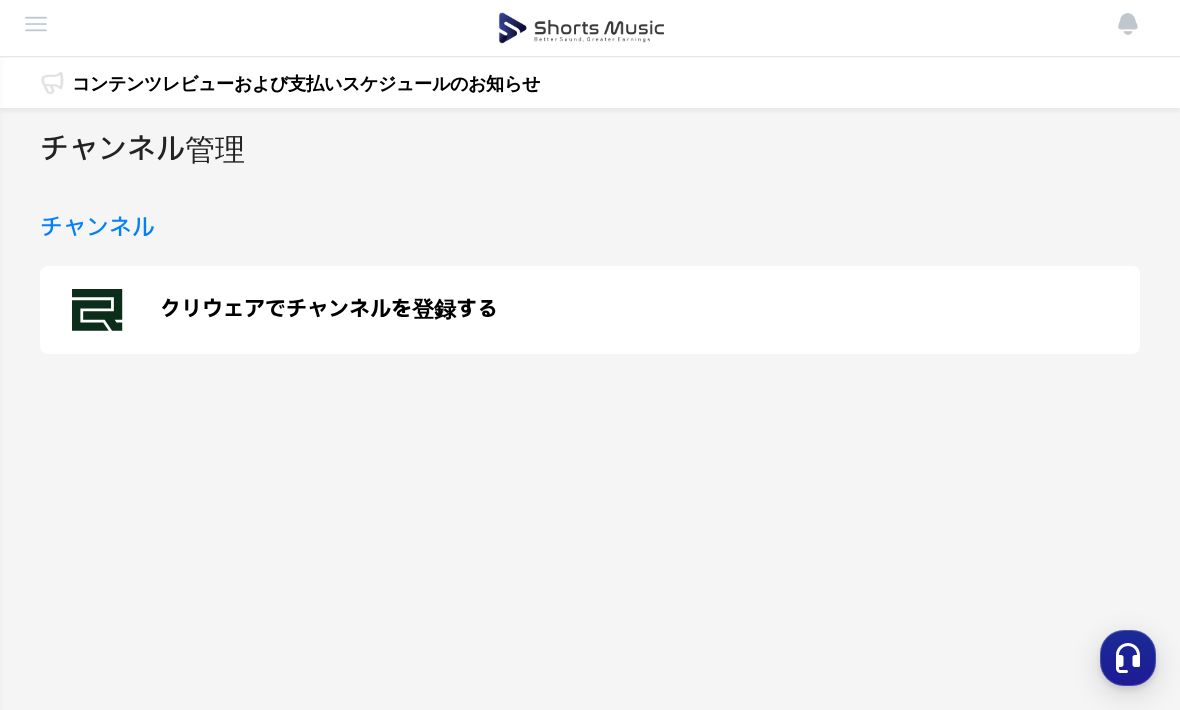 click on "チャンネル管理       チャンネル     クリウェアでチャンネルを登録する" at bounding box center [590, 518] 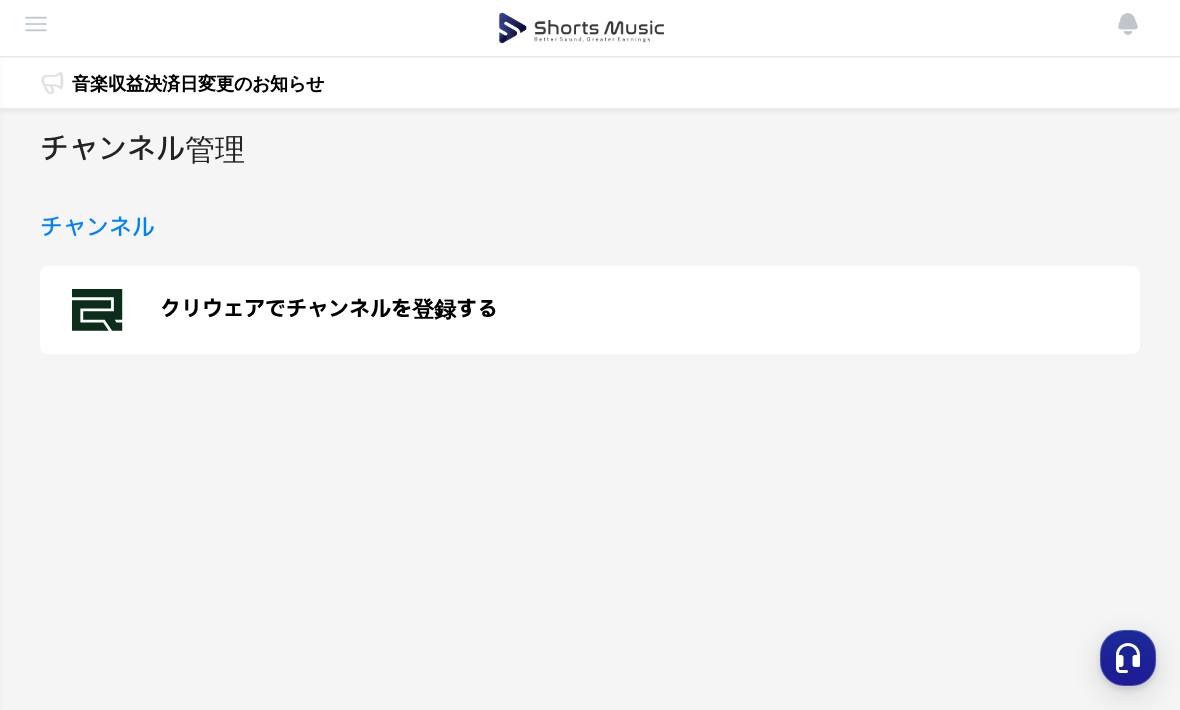 click at bounding box center (36, 24) 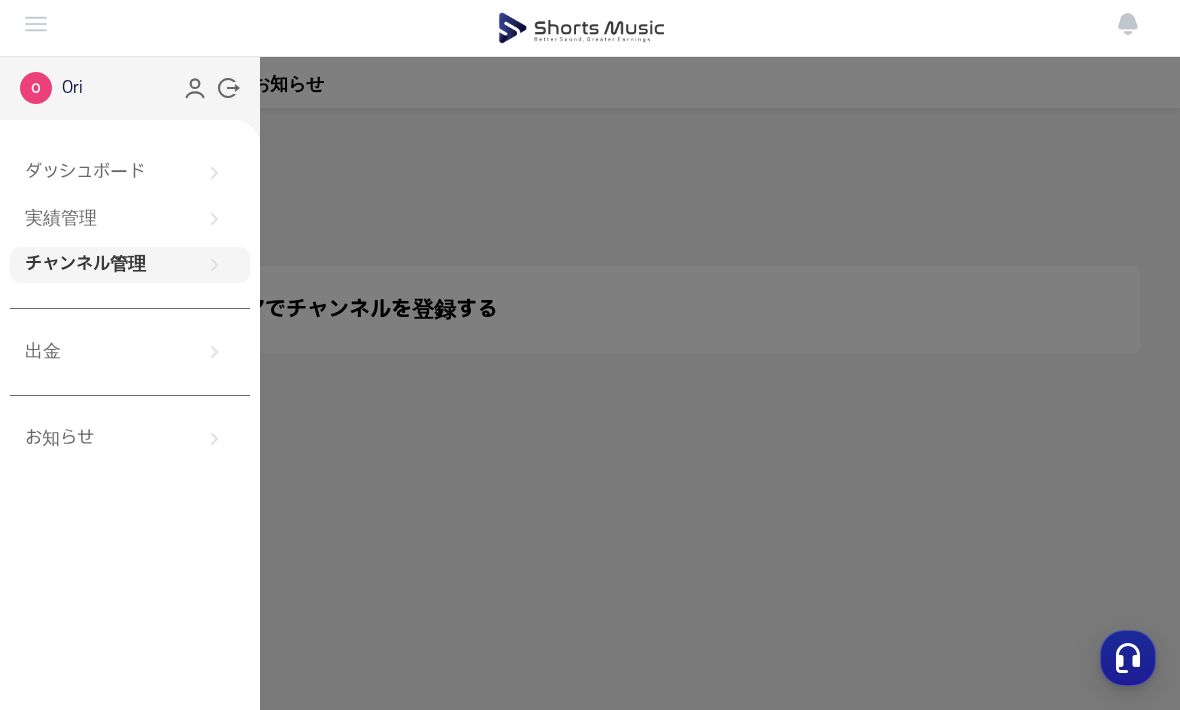 click on "ダッシュボード" at bounding box center (130, 173) 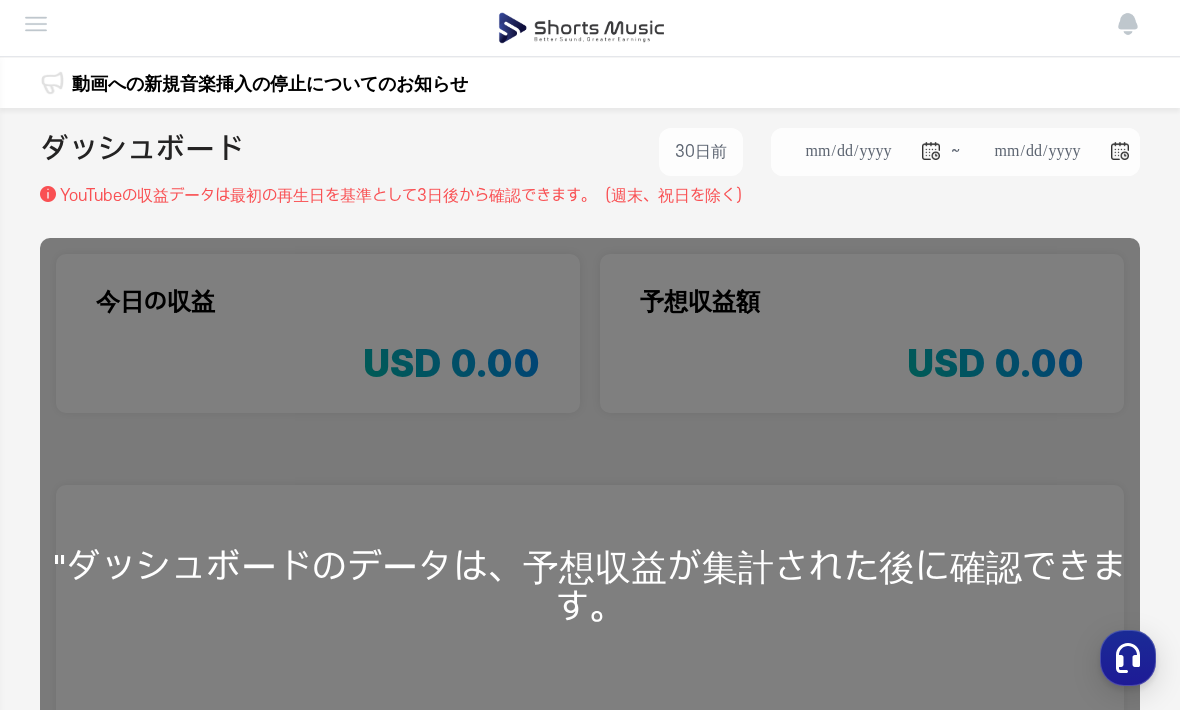 click at bounding box center (36, 24) 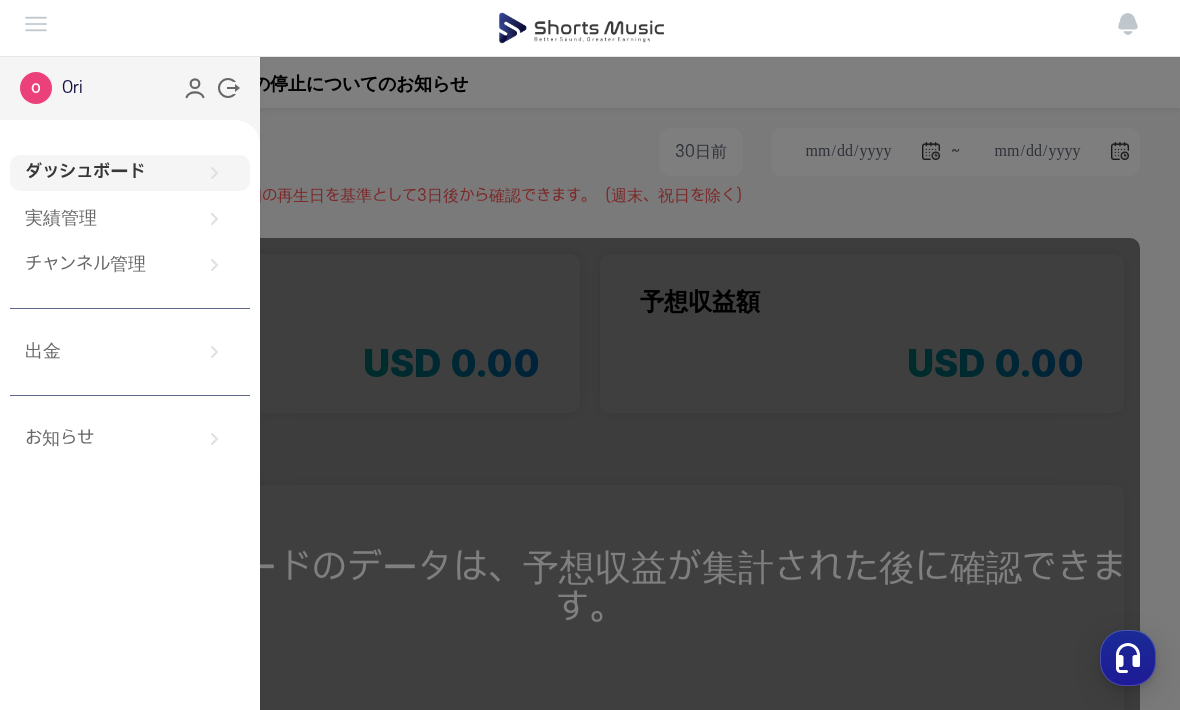 click on "実績管理" at bounding box center [130, 219] 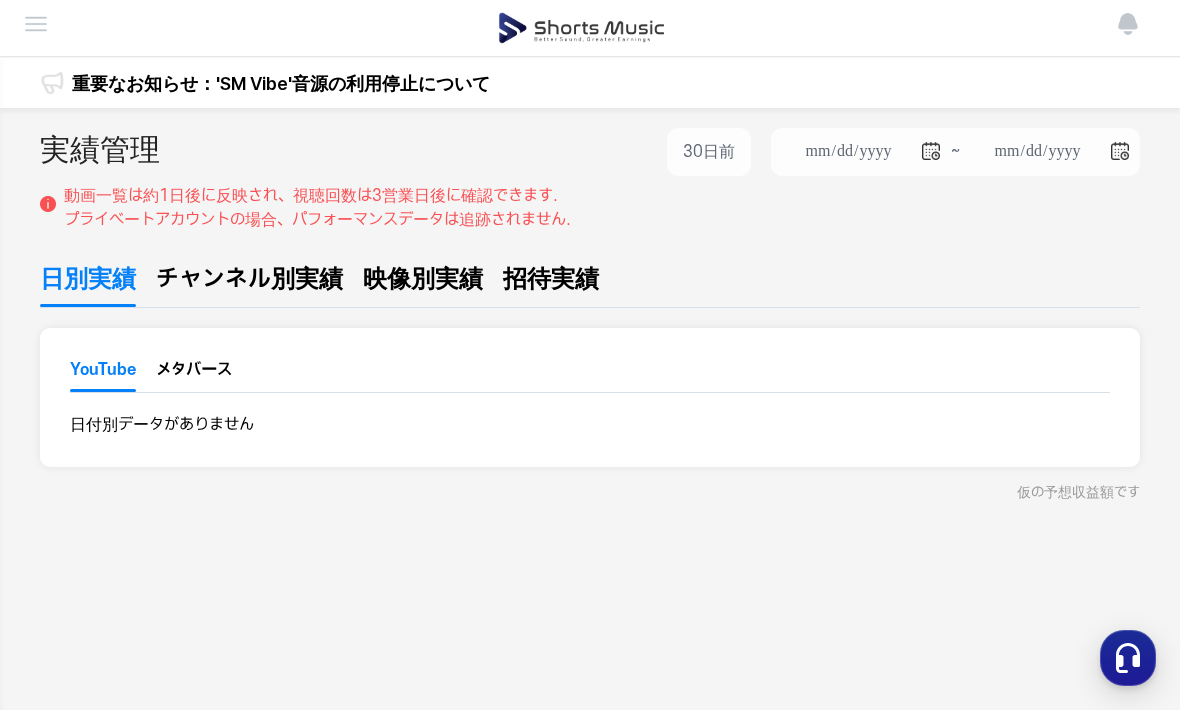 click at bounding box center (36, 24) 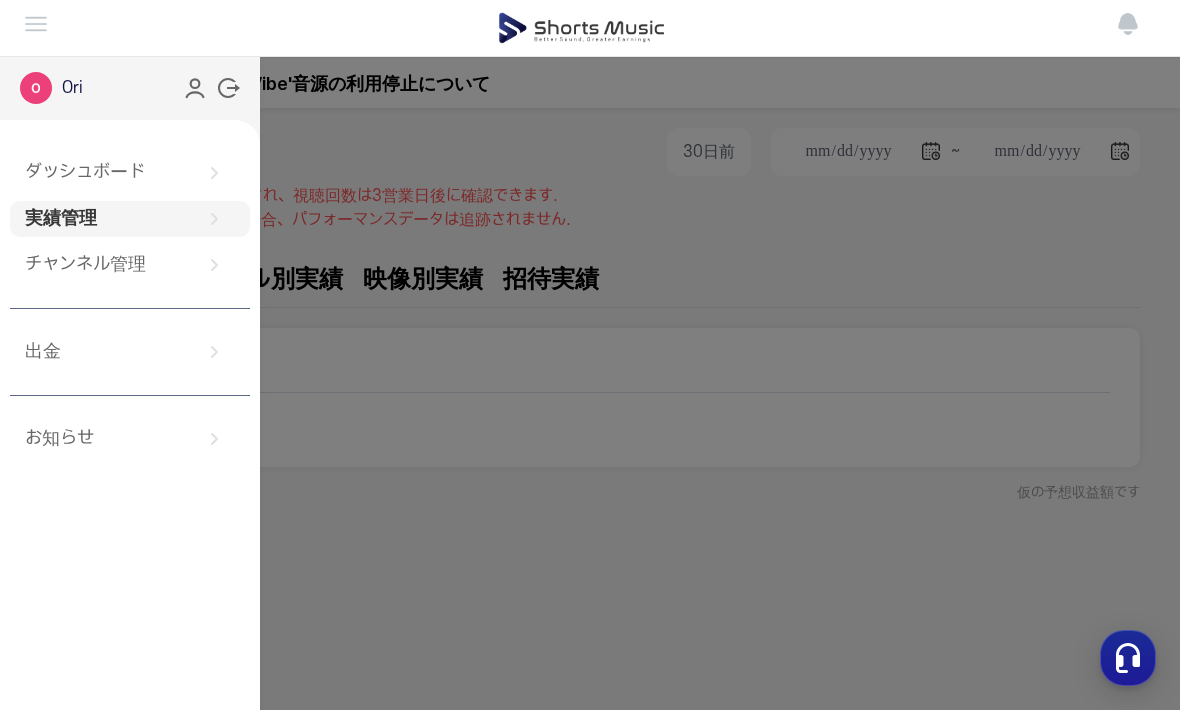 click on "出金" at bounding box center [130, 352] 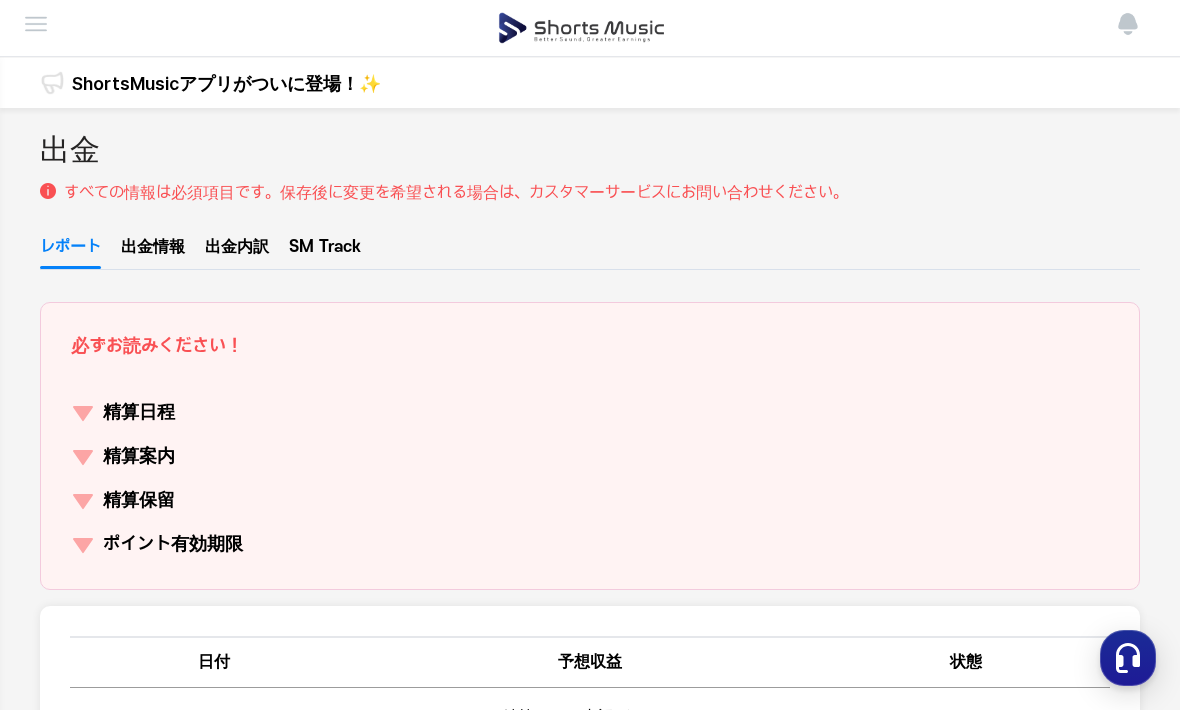 click at bounding box center (36, 24) 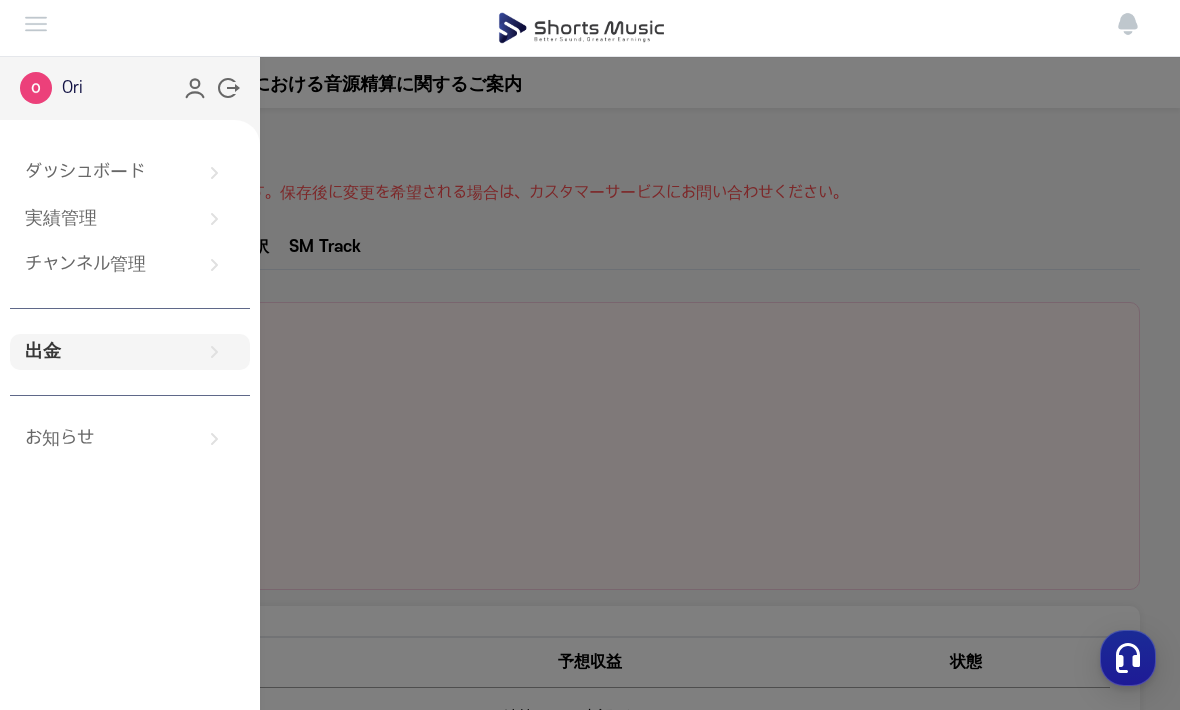 click on "ダッシュボード" at bounding box center (130, 173) 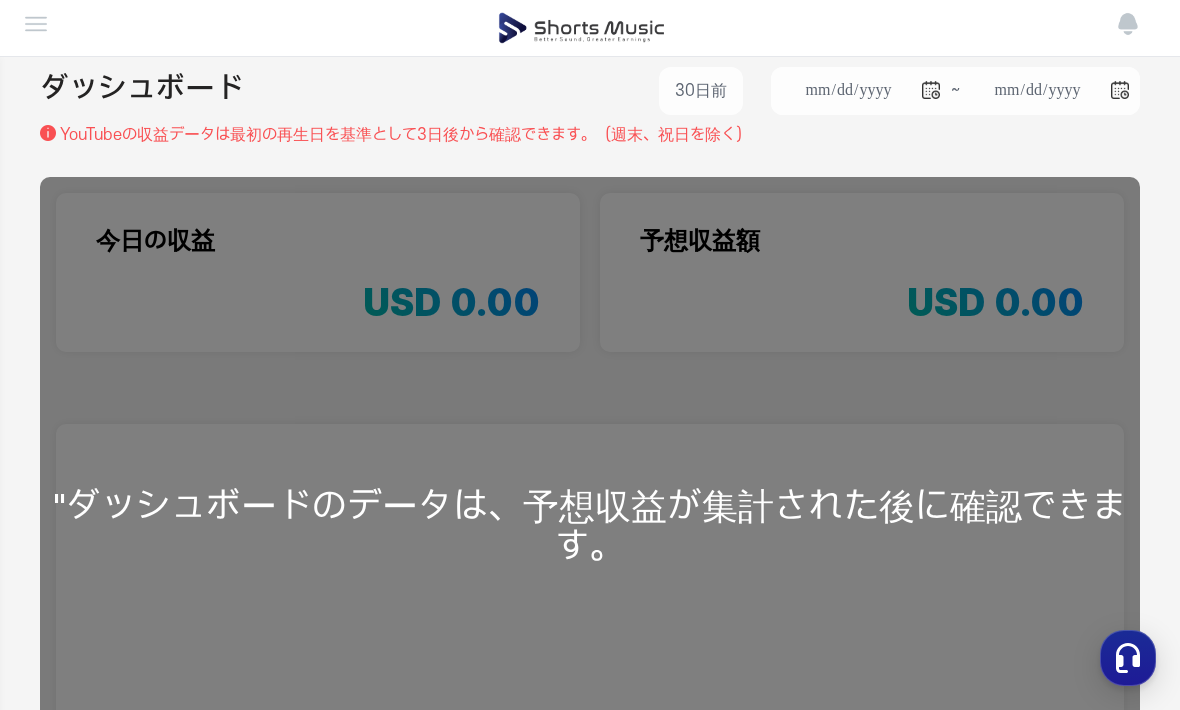 scroll, scrollTop: 0, scrollLeft: 0, axis: both 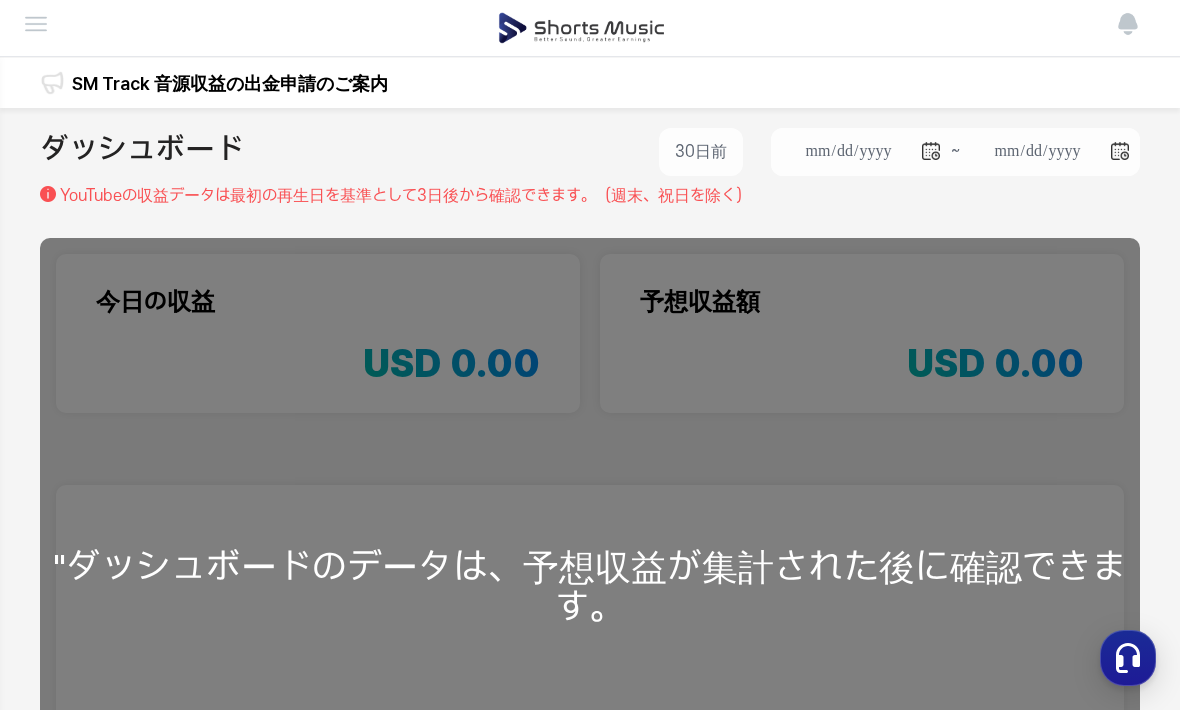 click at bounding box center (36, 24) 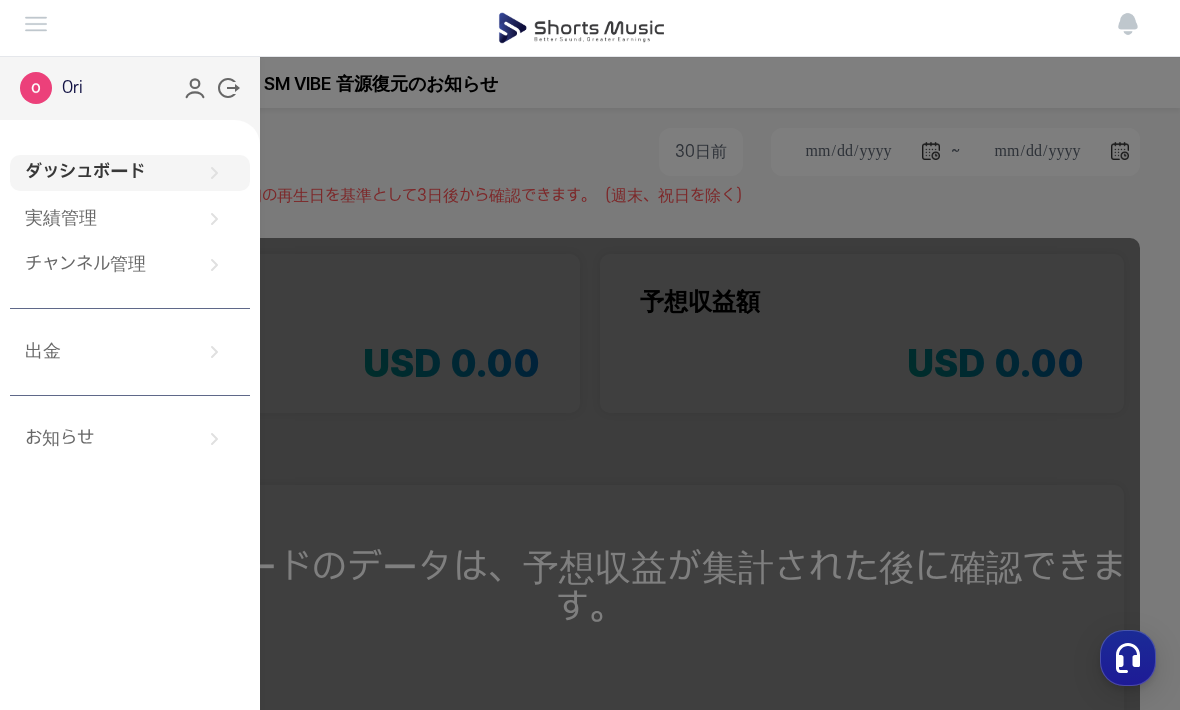 click on "チャンネル管理" at bounding box center [130, 265] 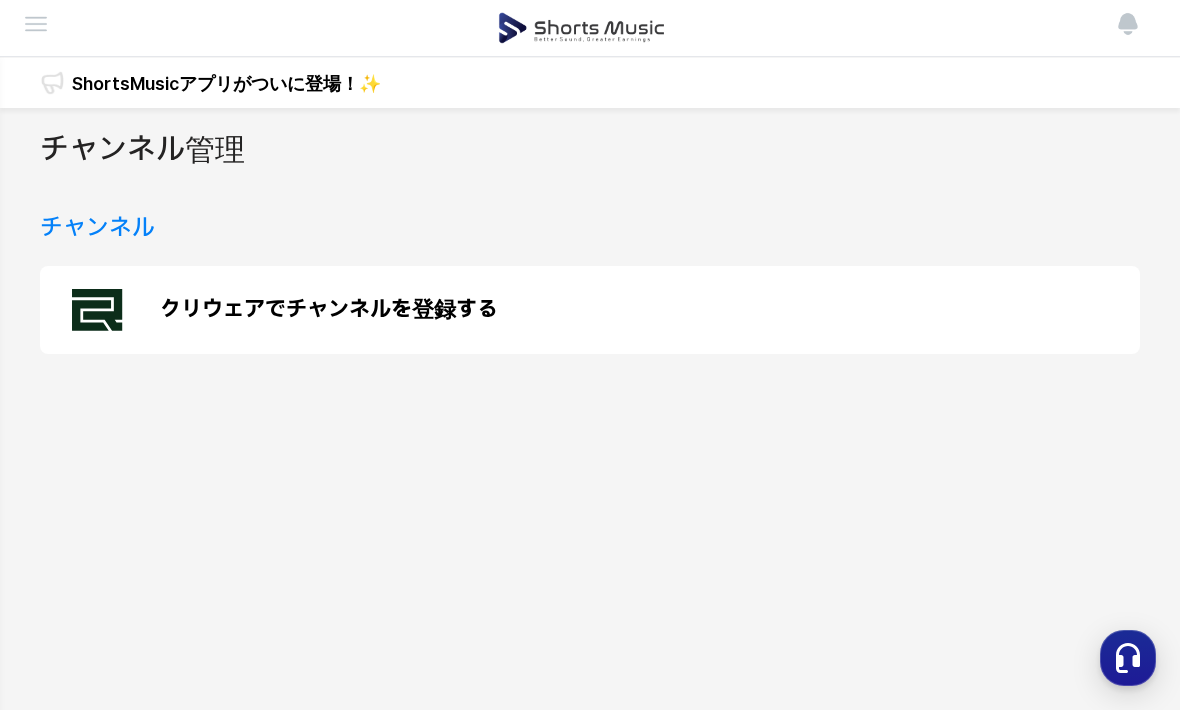 click on "クリウェアでチャンネルを登録する" at bounding box center [329, 310] 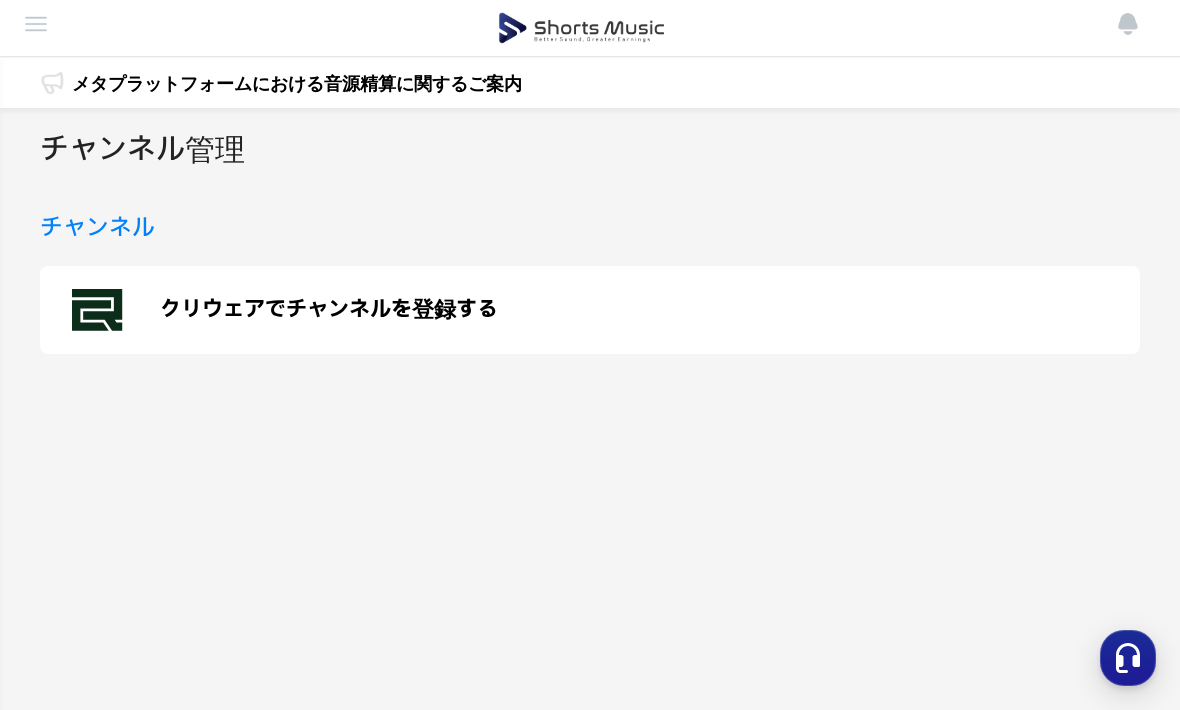 click at bounding box center (36, 24) 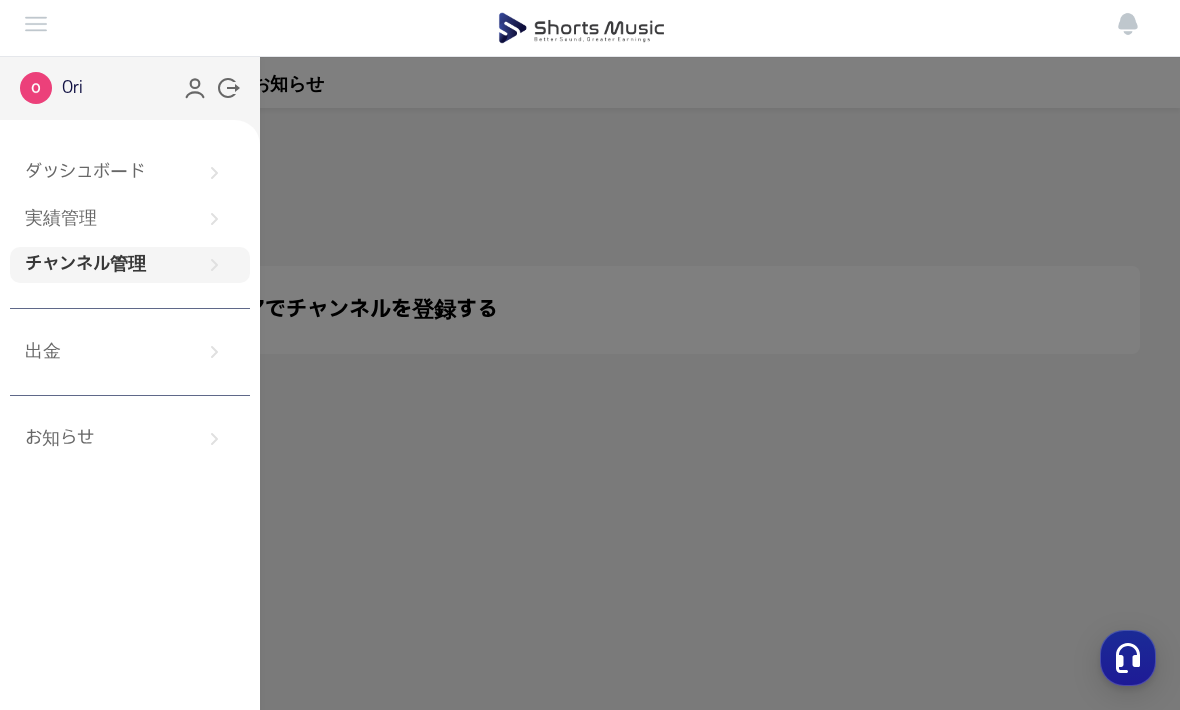 click on "ダッシュボード" at bounding box center (130, 173) 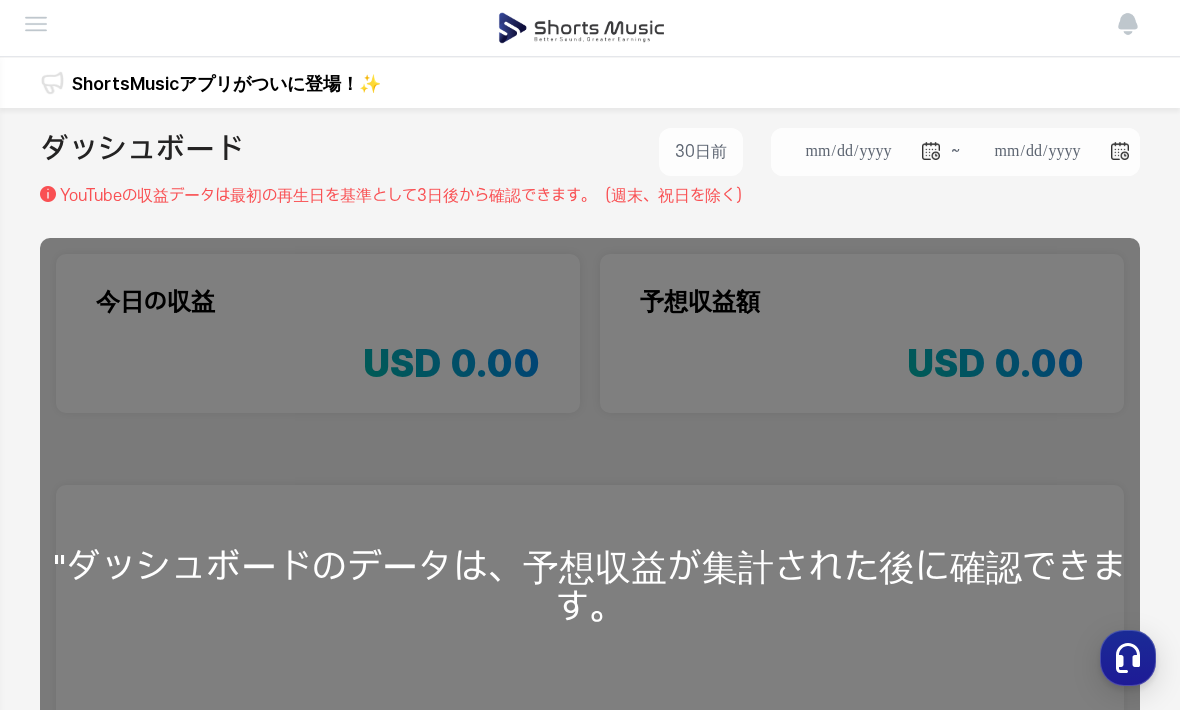click at bounding box center (36, 24) 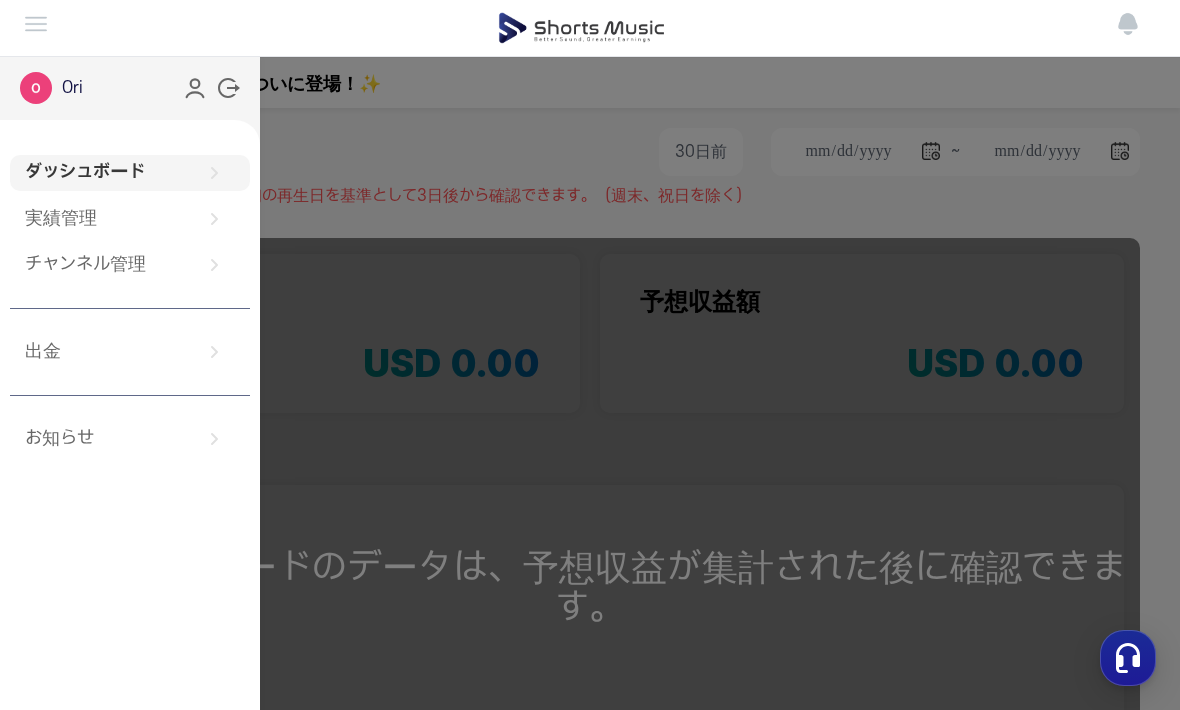 click on "チャンネル管理" at bounding box center (130, 265) 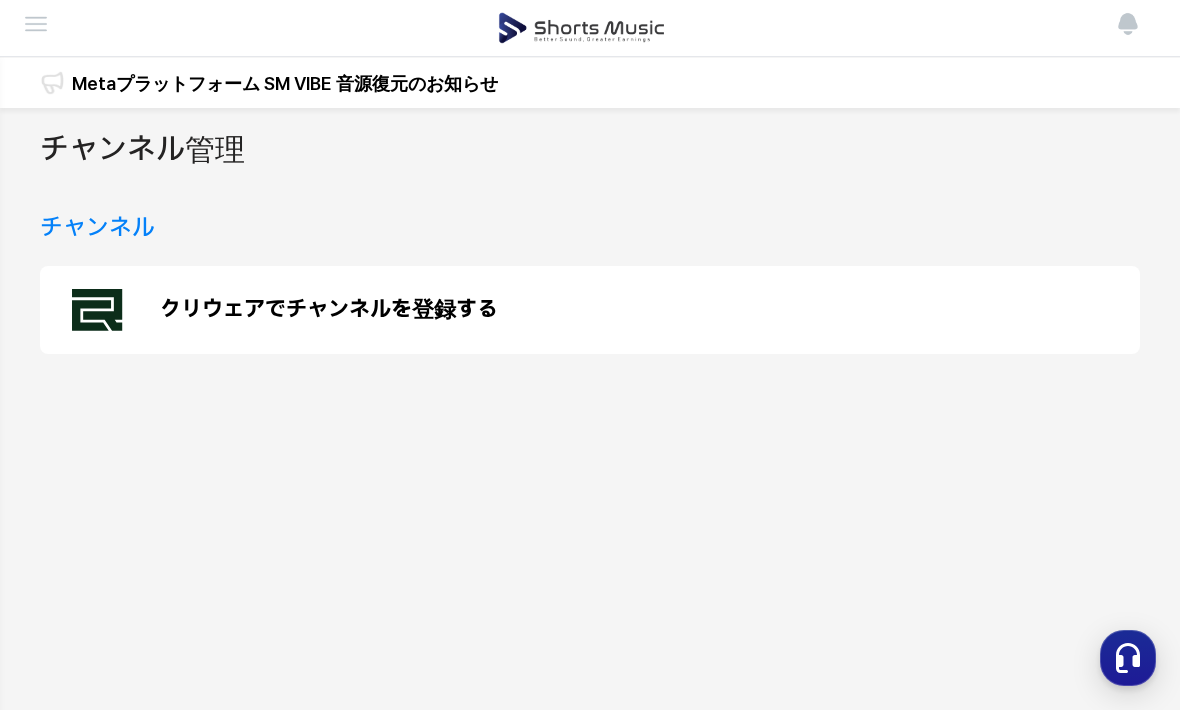 click on "クリウェアでチャンネルを登録する" at bounding box center [329, 310] 